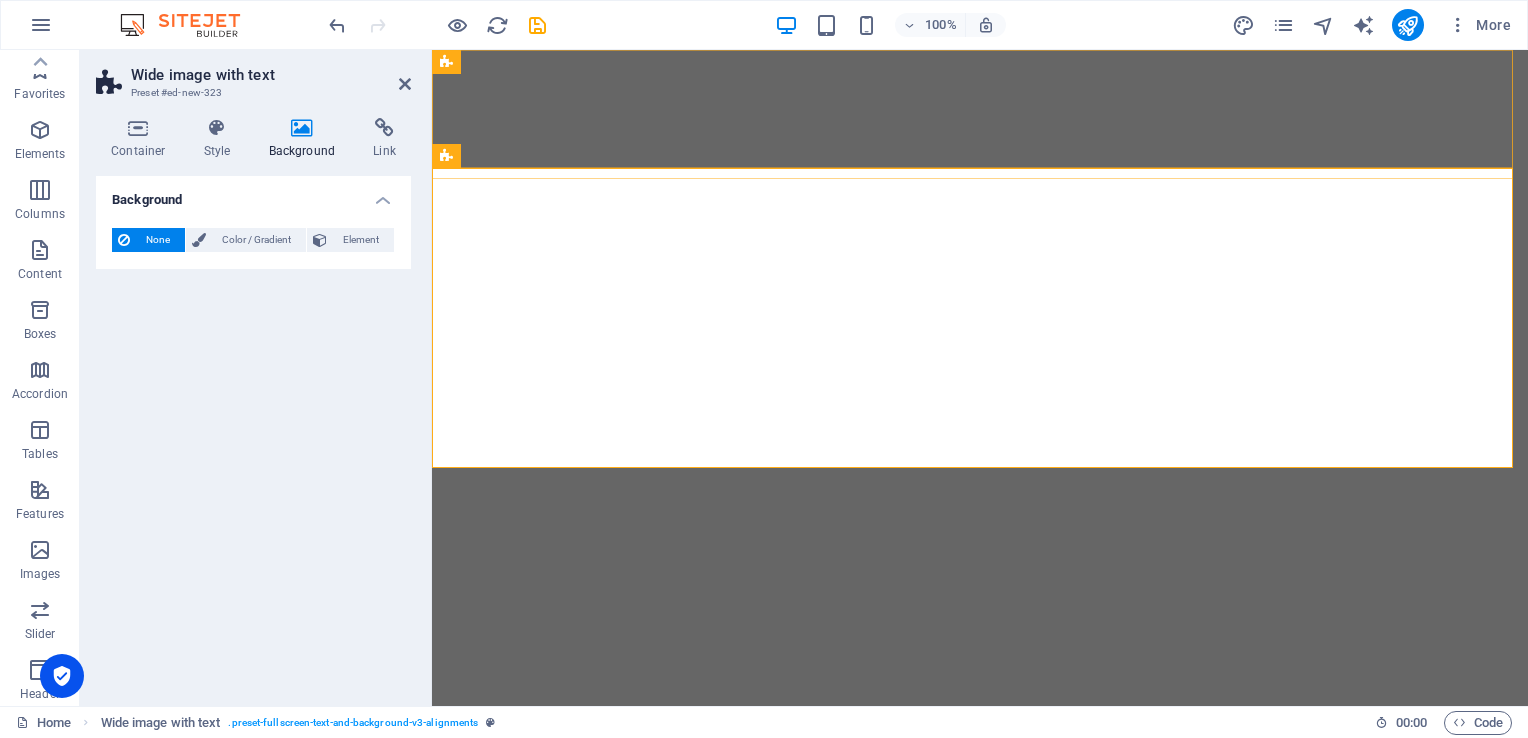 scroll, scrollTop: 0, scrollLeft: 0, axis: both 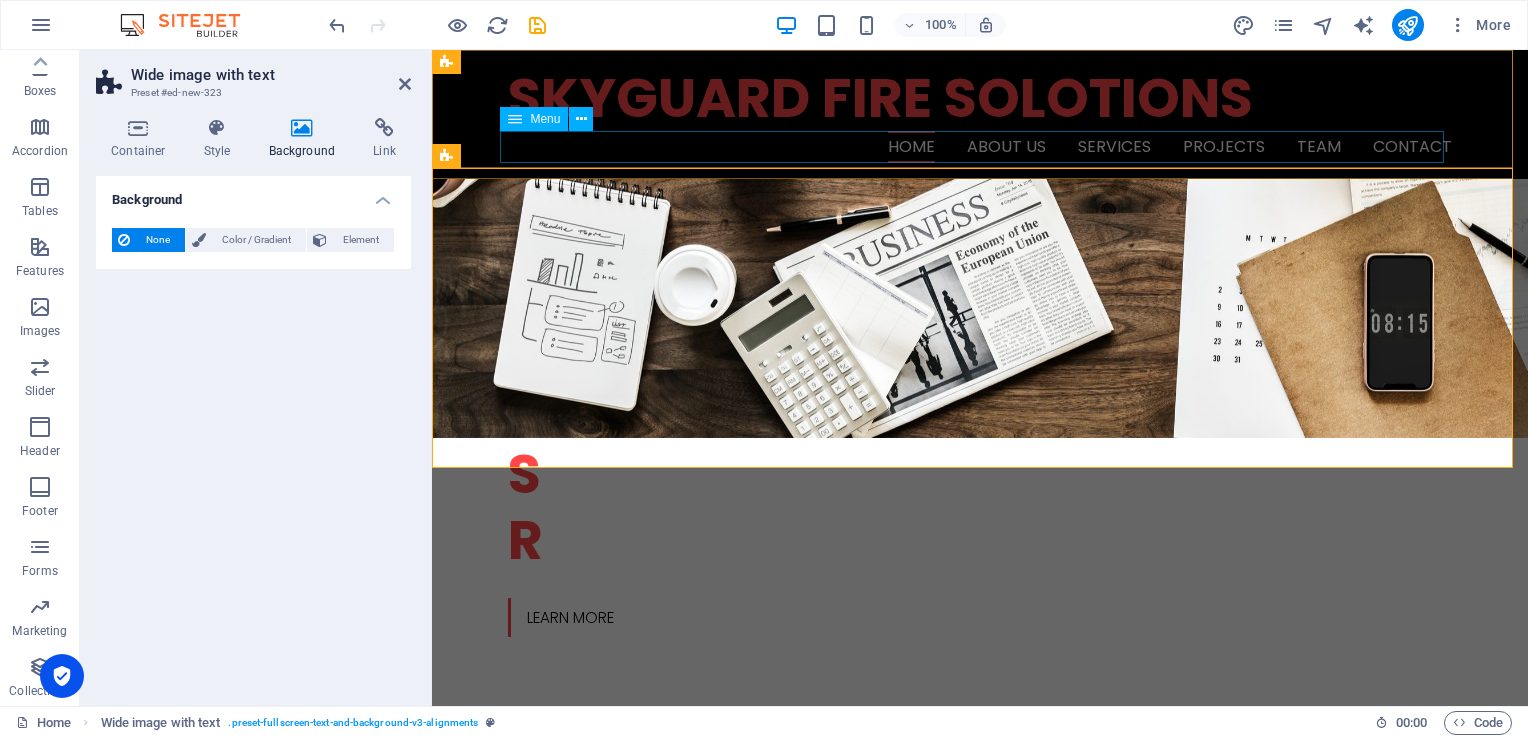 click on "Home About us Services Projects Team Contact" at bounding box center [980, 147] 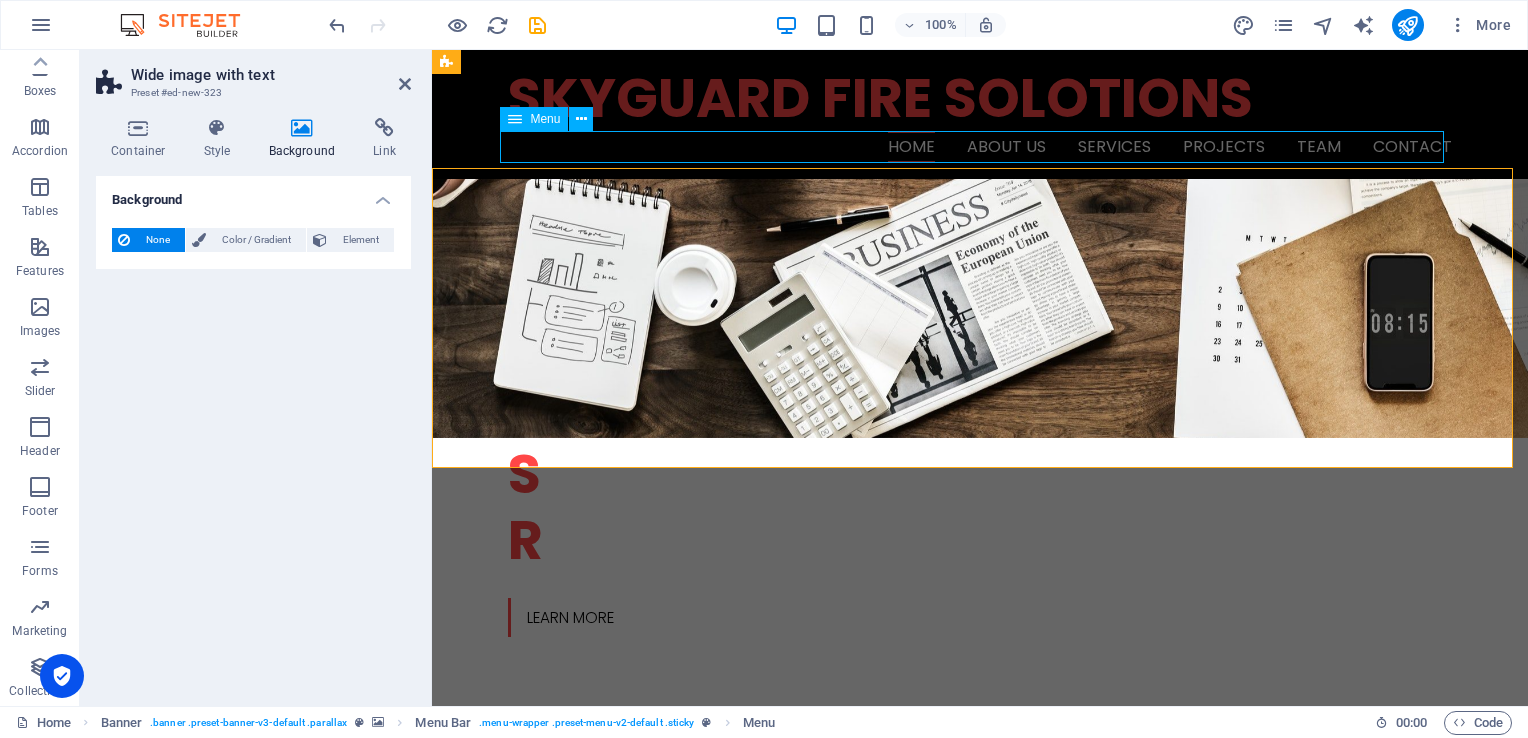 scroll, scrollTop: 0, scrollLeft: 0, axis: both 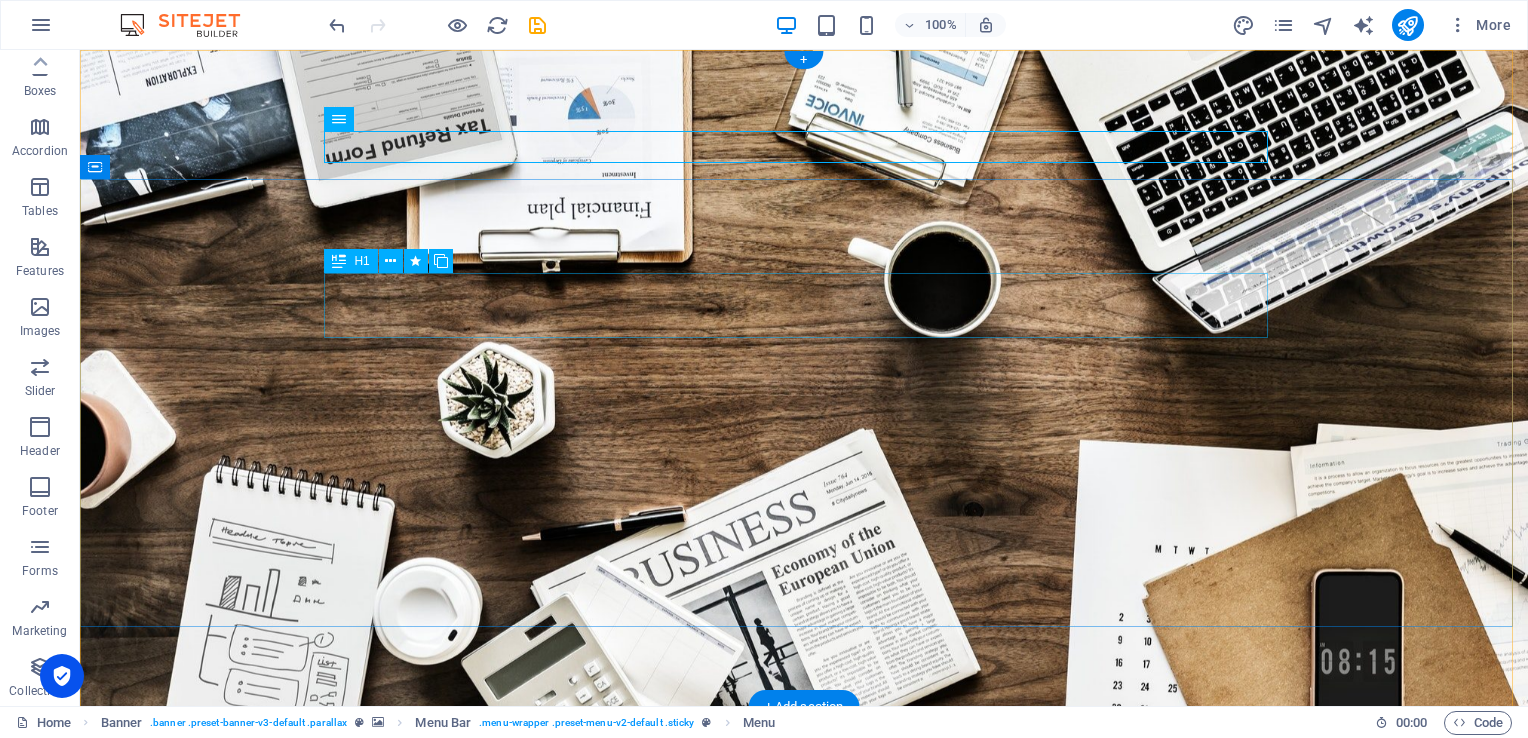 click on "O nline Marketing" at bounding box center (804, 948) 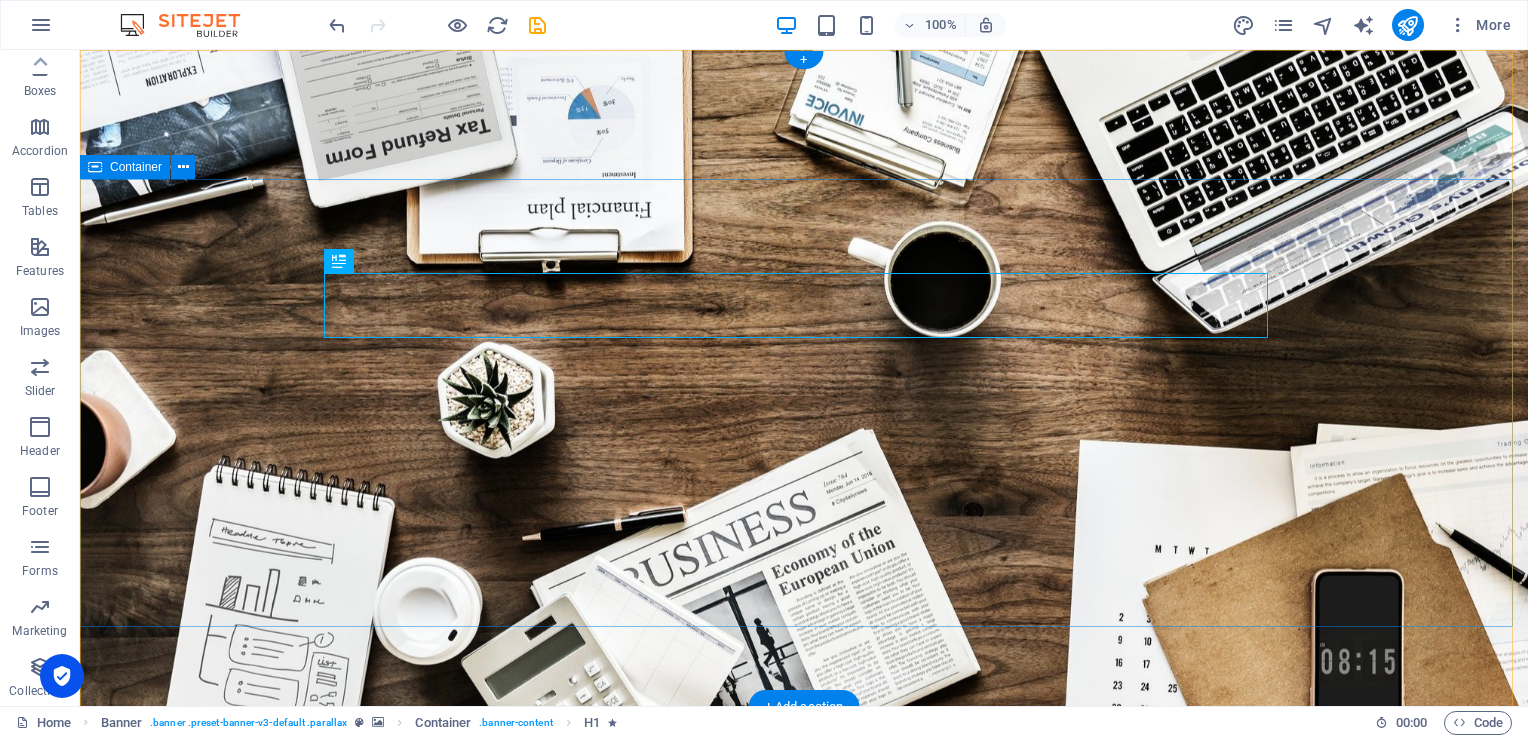 click on "O nline Marketing S OCIAL MEDIA MARKETING R EVIEW & STATISTICS Learn more" at bounding box center [804, 1046] 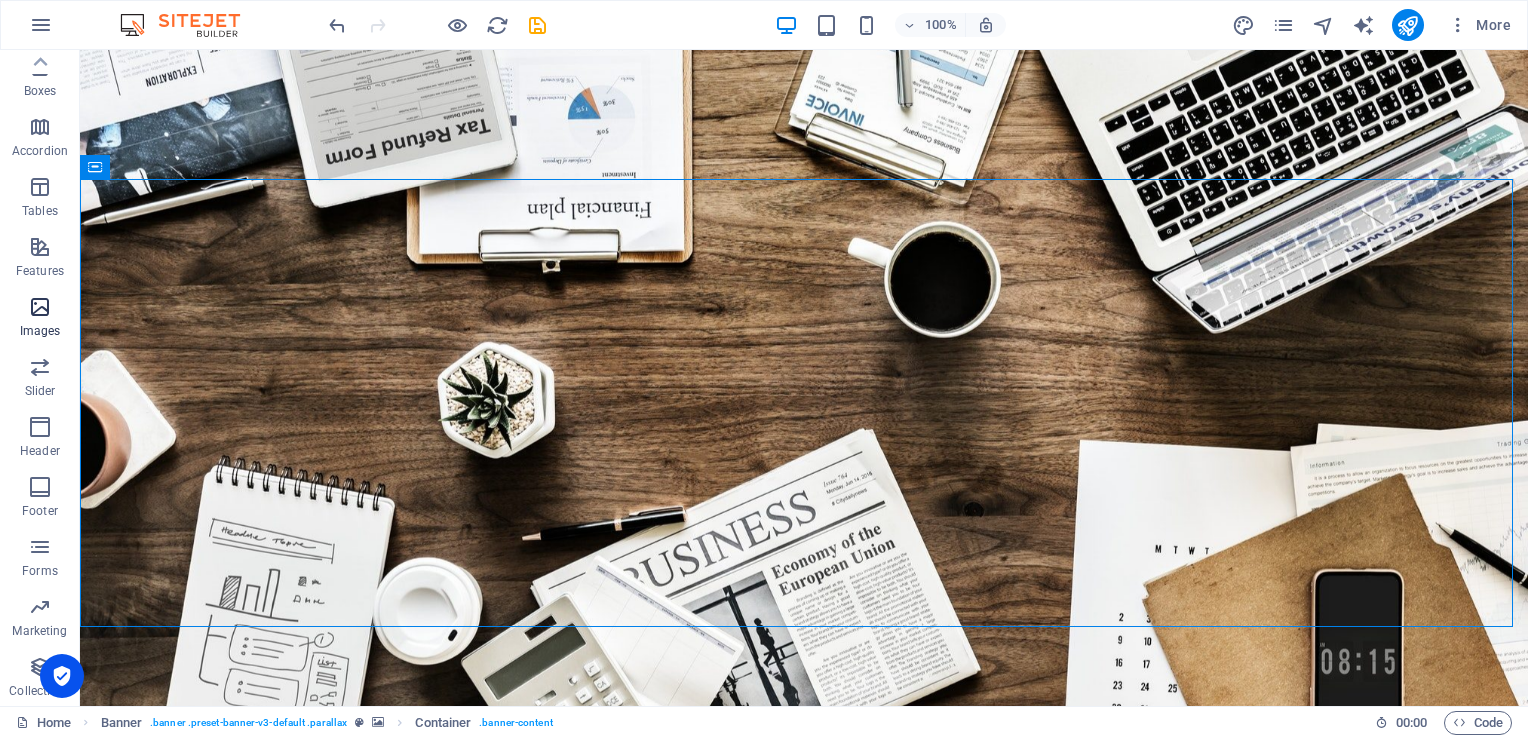 click on "Images" at bounding box center (40, 319) 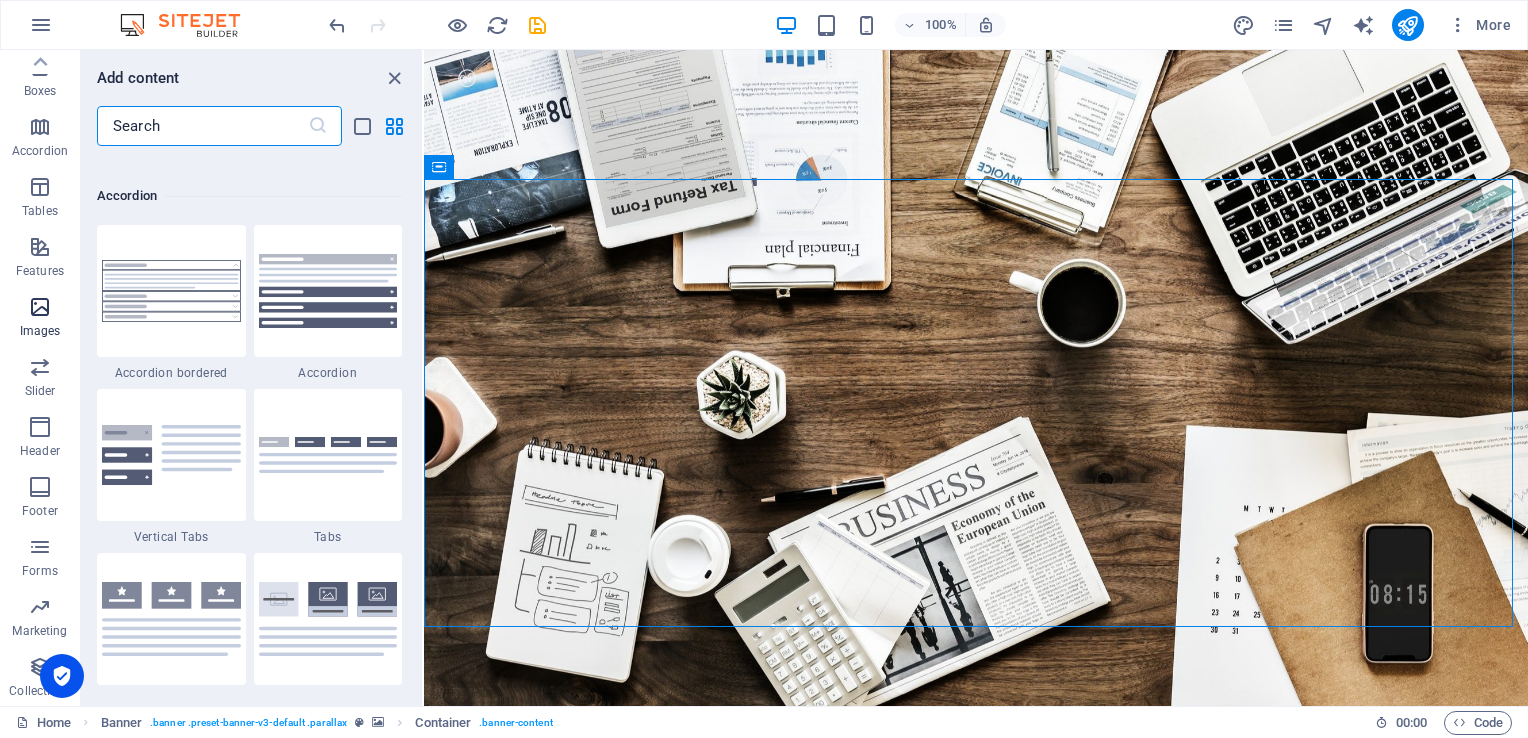 scroll, scrollTop: 9976, scrollLeft: 0, axis: vertical 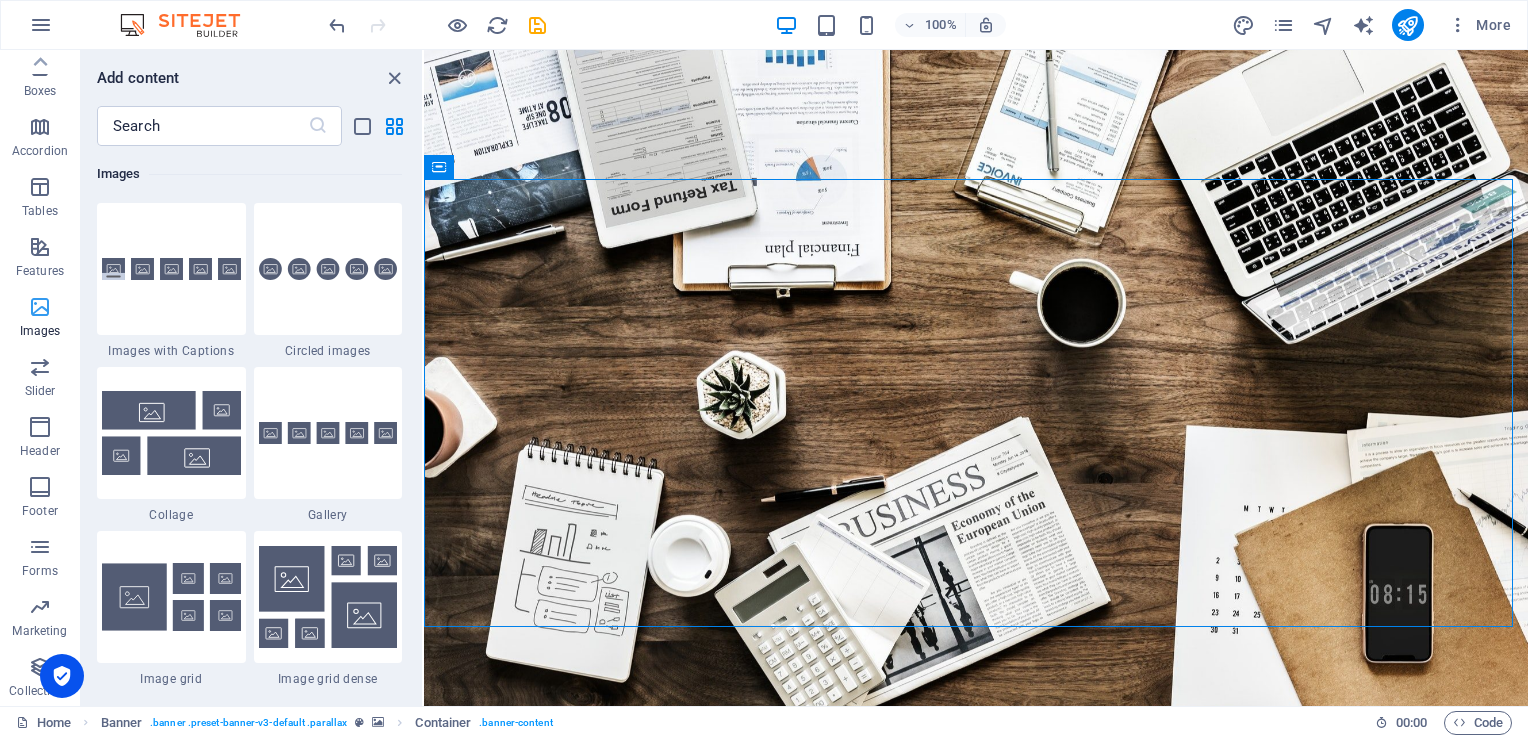 click on "Images" at bounding box center [40, 331] 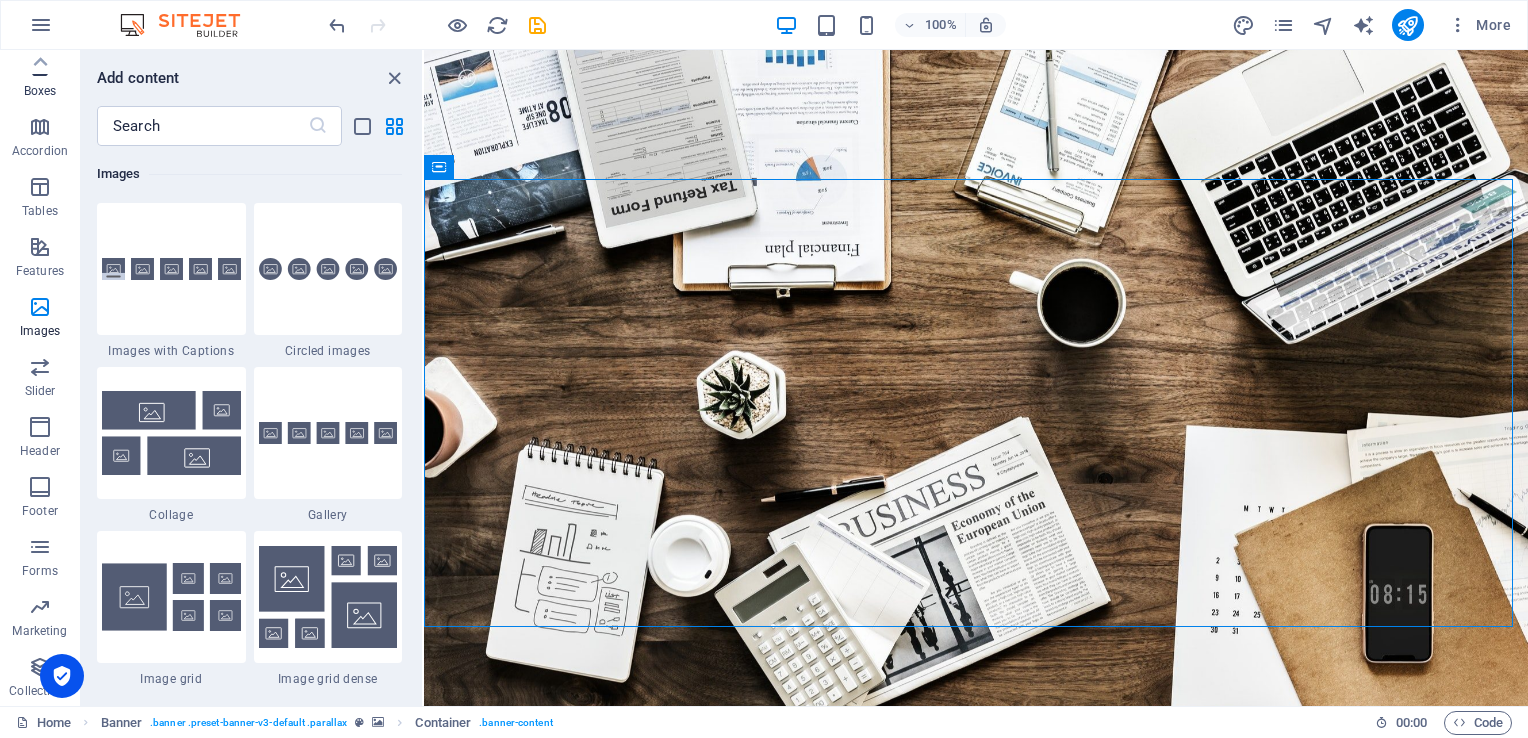 click on "Boxes" at bounding box center (40, 91) 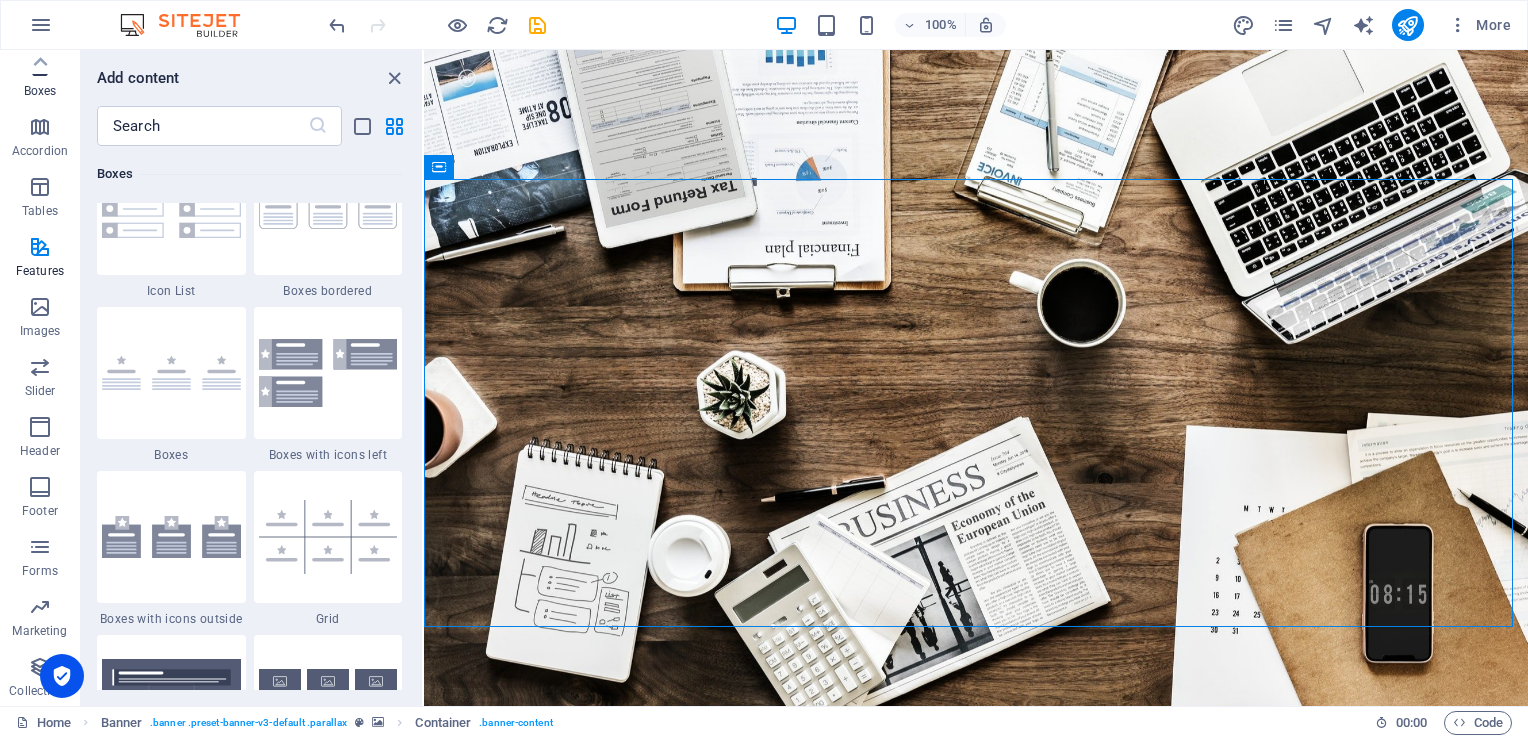 scroll, scrollTop: 5352, scrollLeft: 0, axis: vertical 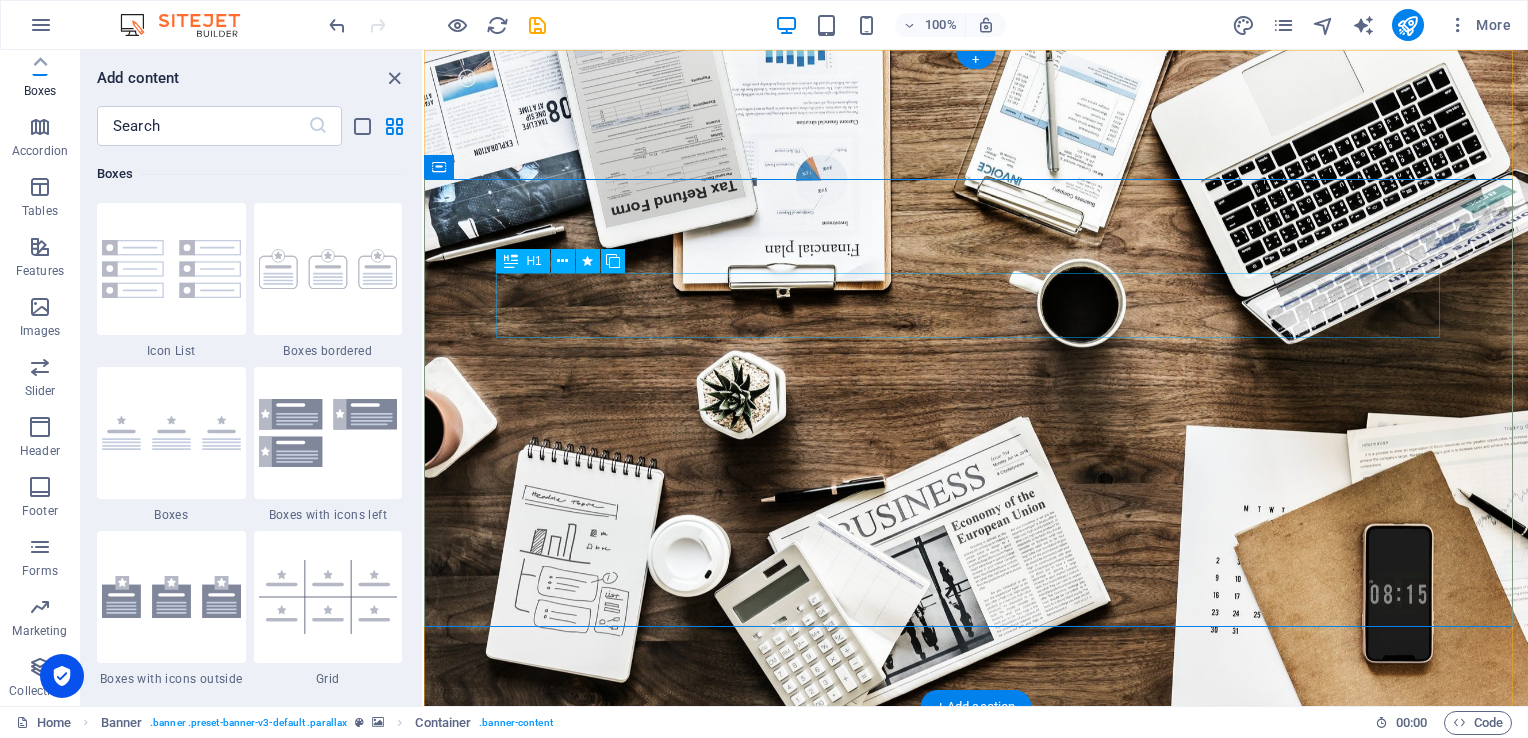 click on "O nline Marketing" at bounding box center [976, 948] 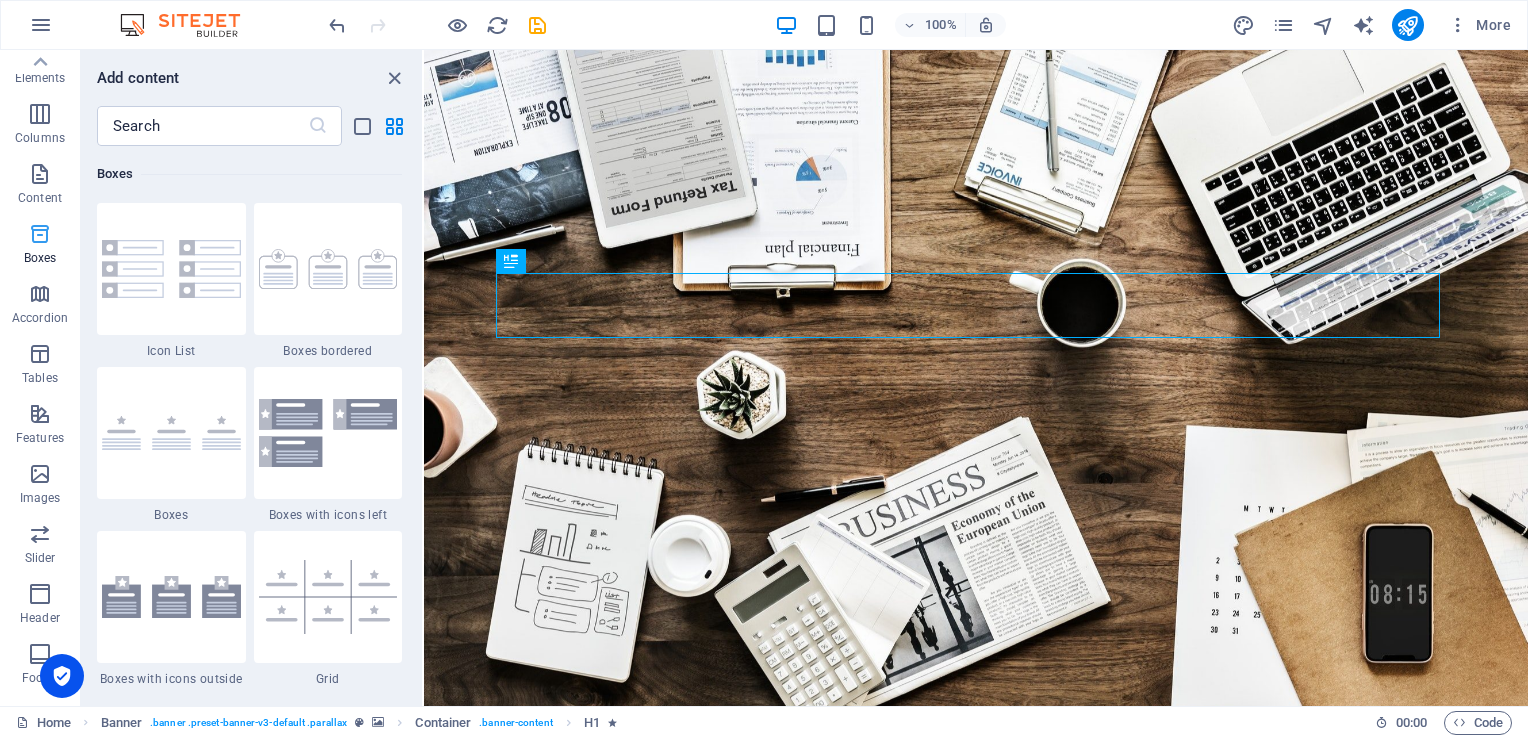 scroll, scrollTop: 43, scrollLeft: 0, axis: vertical 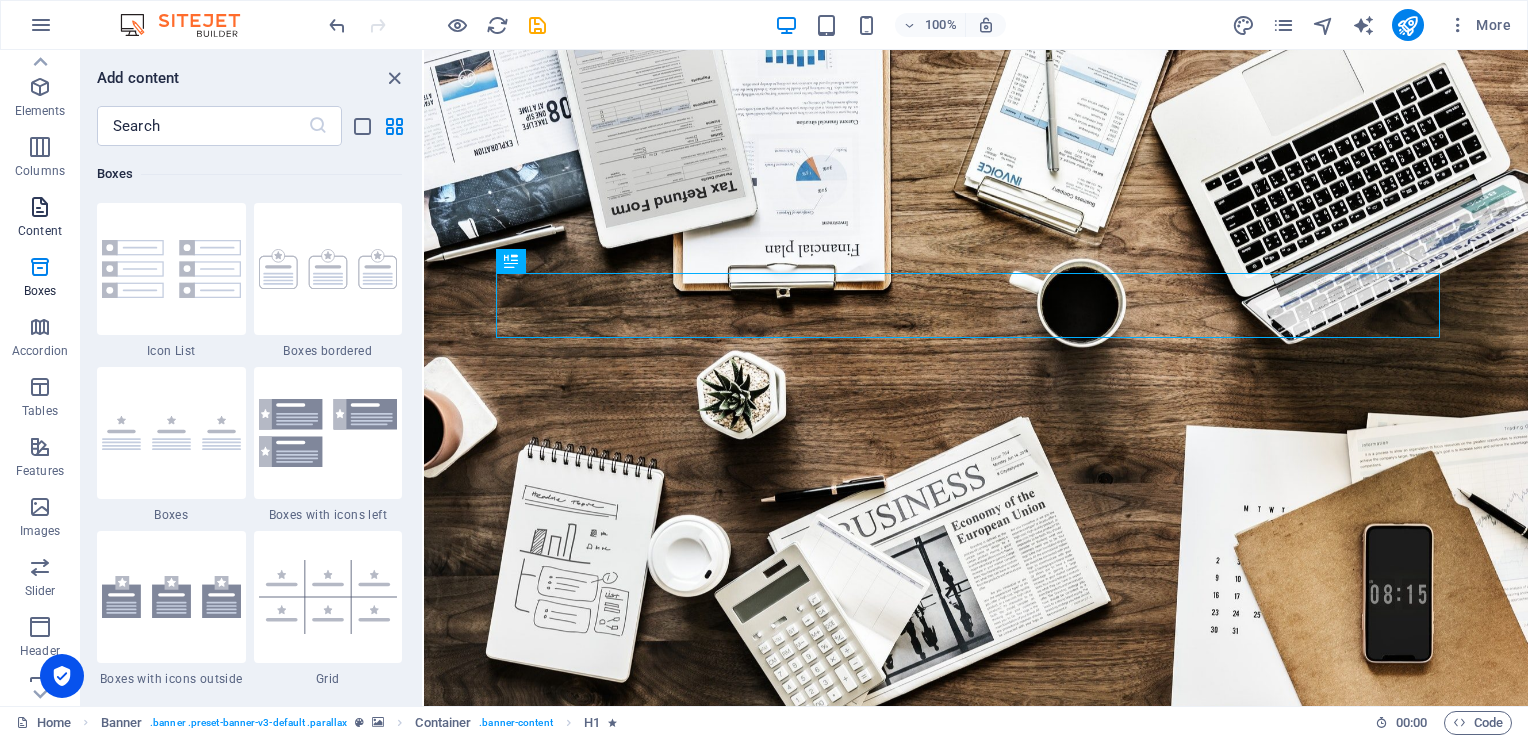 click on "Content" at bounding box center (40, 231) 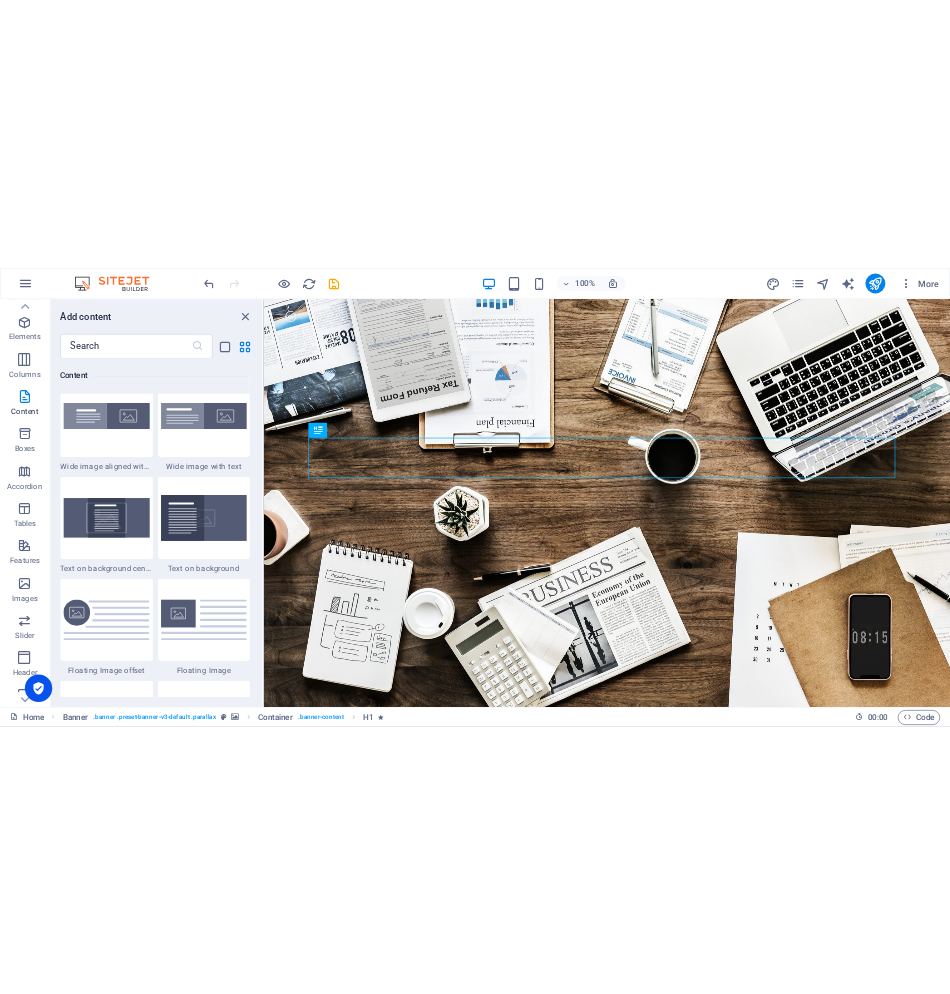 scroll, scrollTop: 3499, scrollLeft: 0, axis: vertical 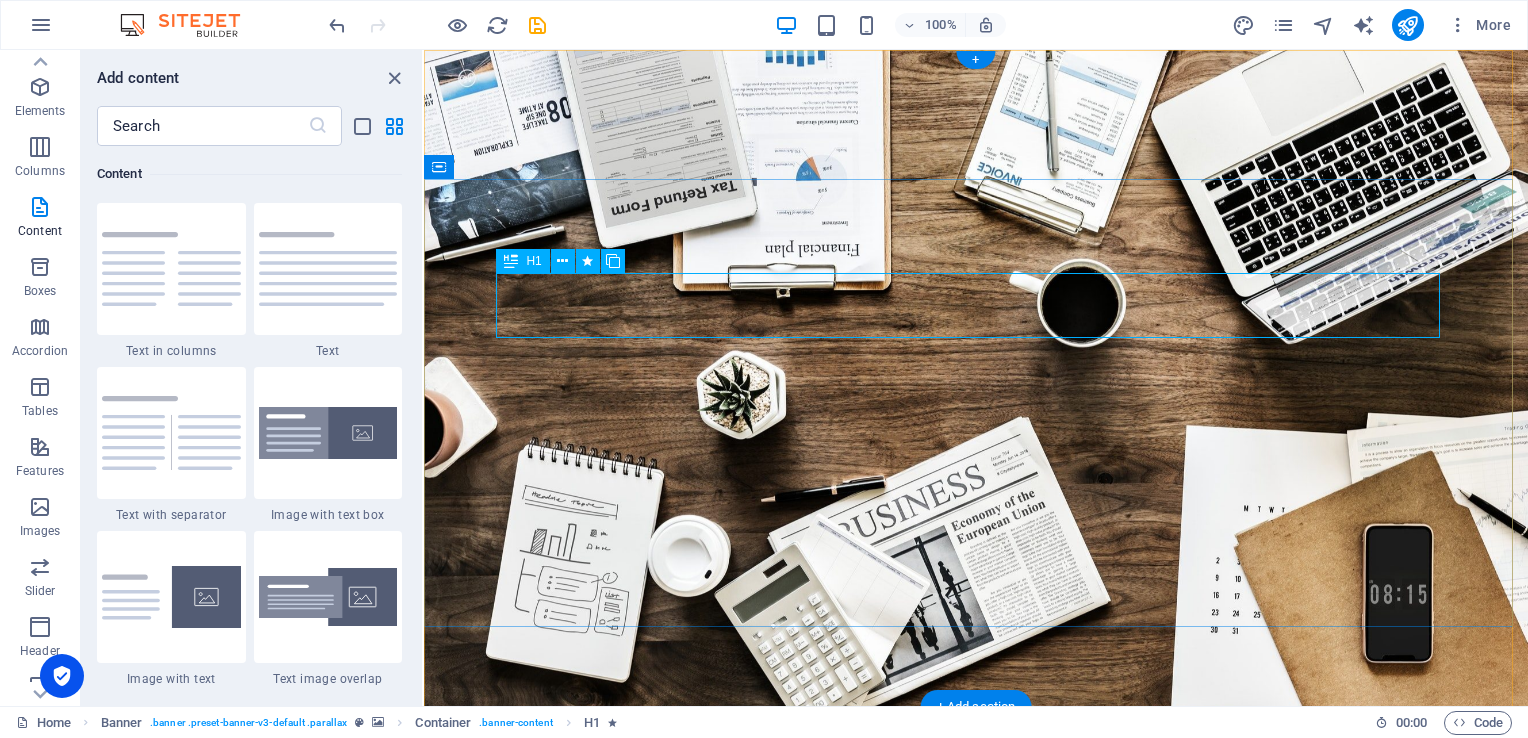 click on "O nline Marketing" at bounding box center [976, 948] 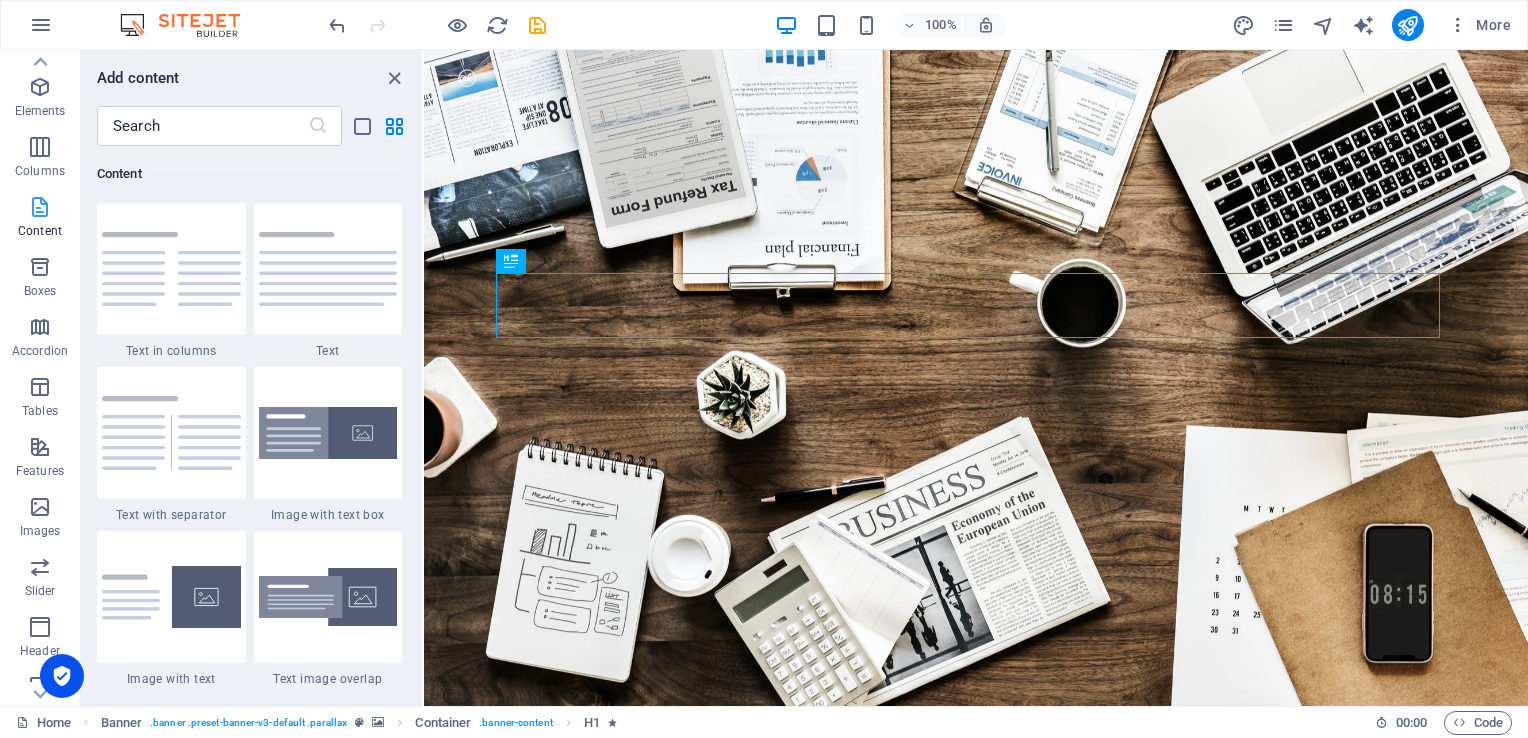 click on "Content" at bounding box center [40, 231] 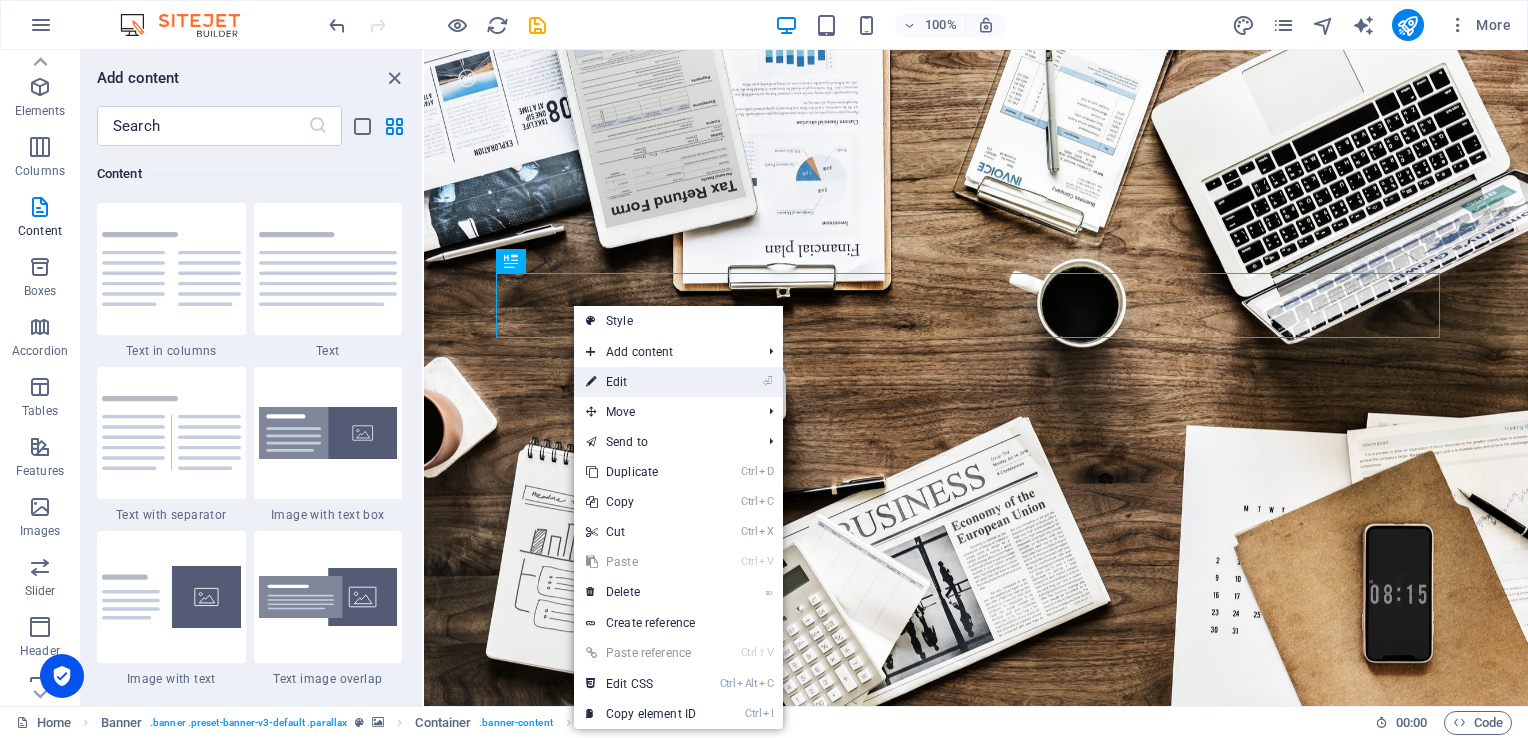 click on "⏎  Edit" at bounding box center (641, 382) 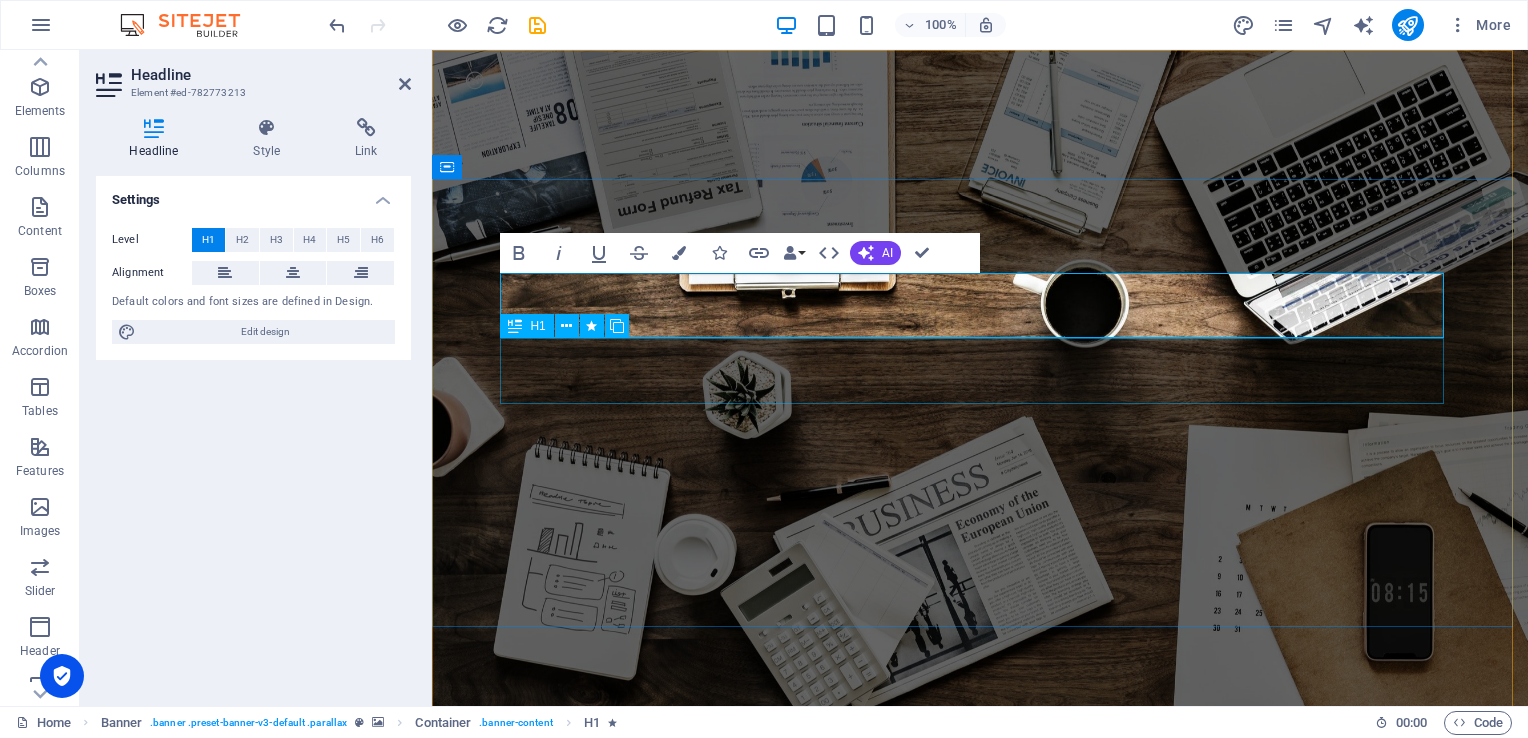 click on "S OCIAL MEDIA MARKETING" at bounding box center [980, 1014] 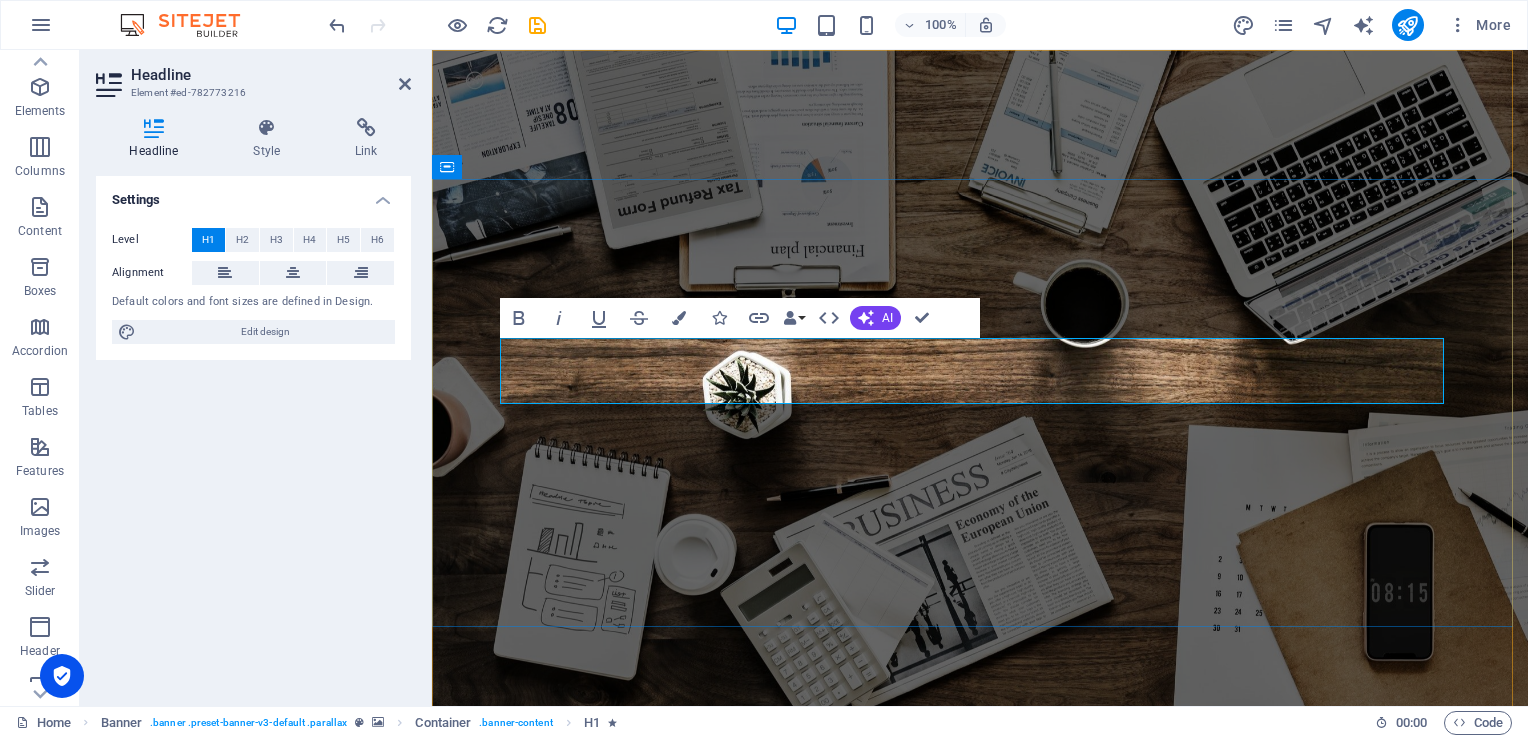 type 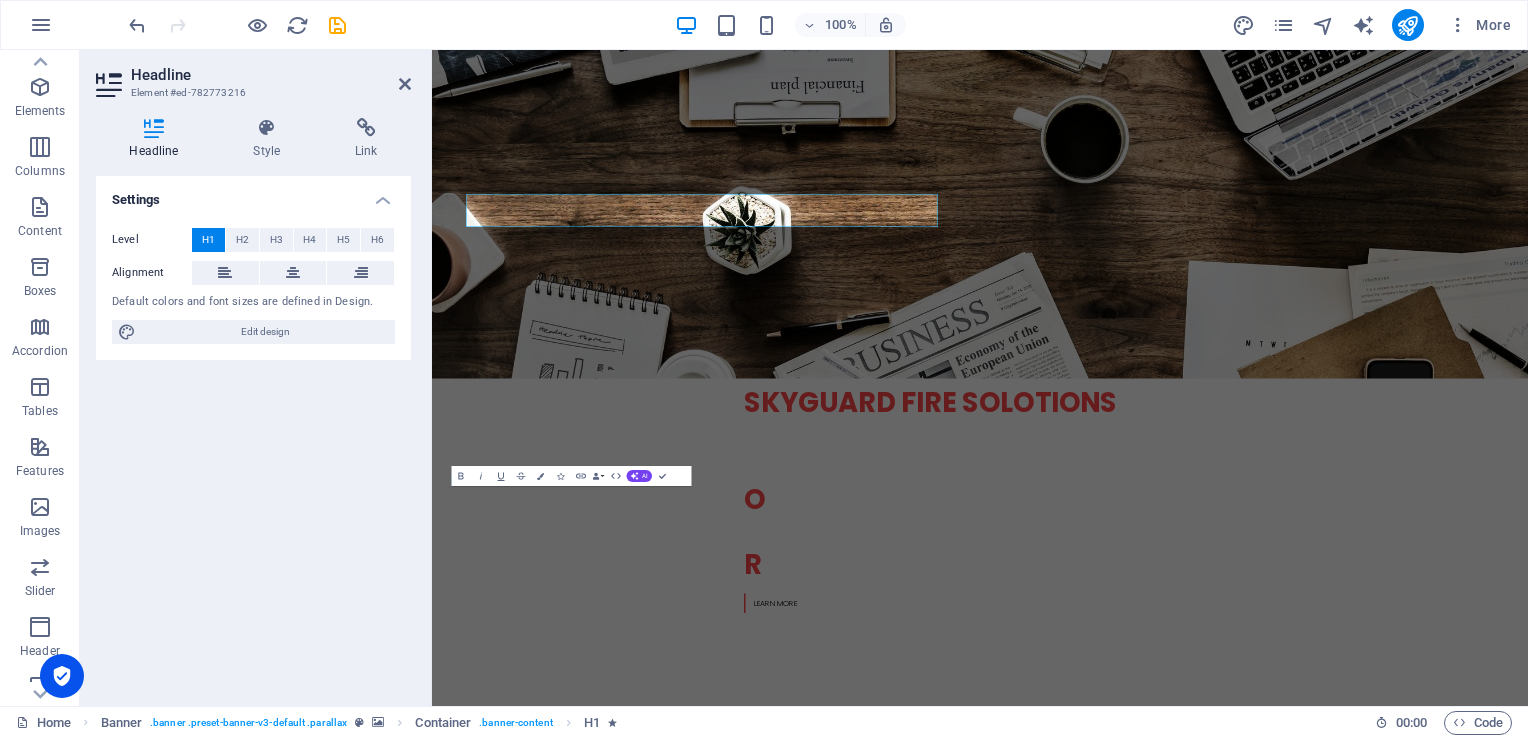 scroll, scrollTop: 0, scrollLeft: 0, axis: both 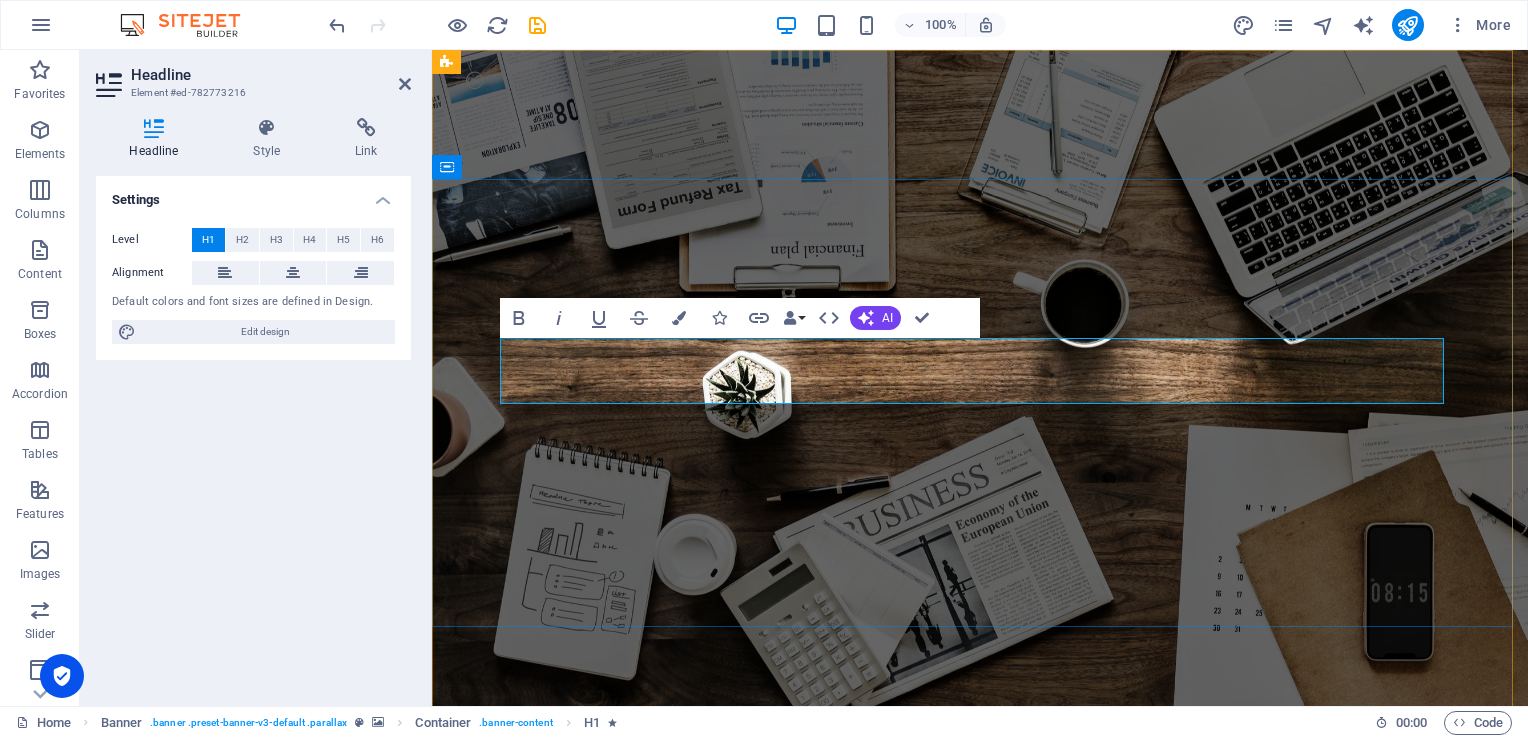 click on "​" at bounding box center [980, 1014] 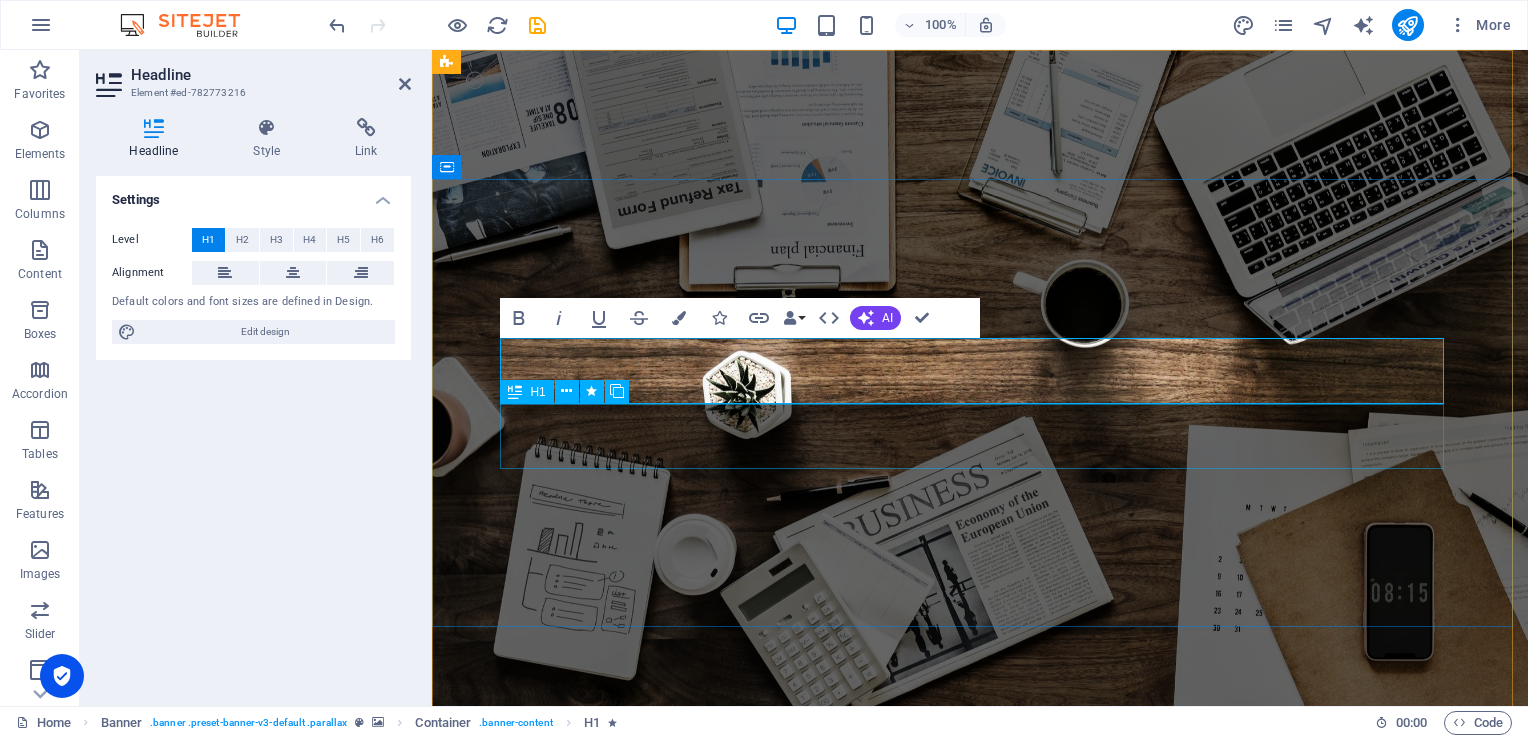 click on "R EVIEW & STATISTICS" at bounding box center [980, 1079] 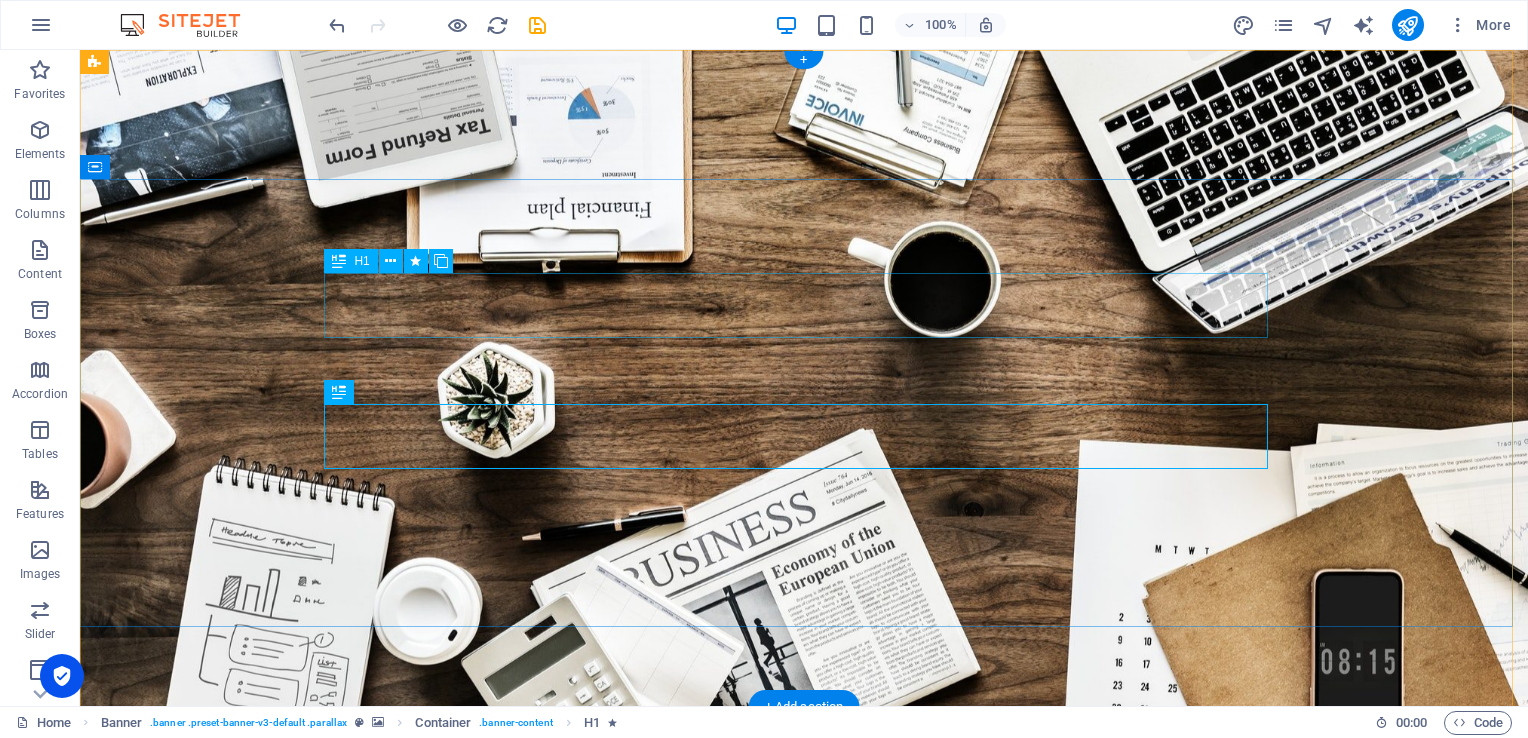 click on "O nline Marketing" at bounding box center (804, 948) 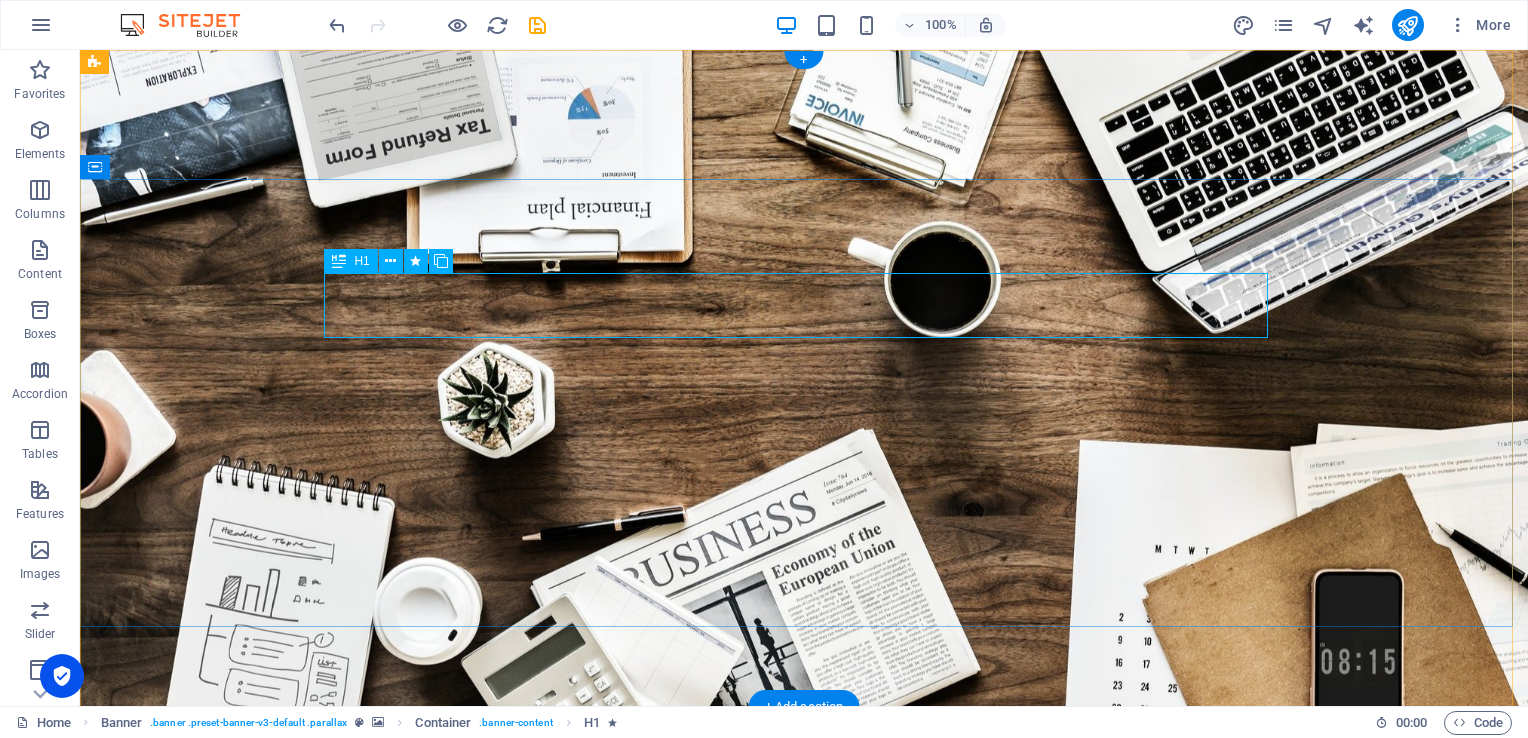 click on "O nline Marketing" at bounding box center (804, 948) 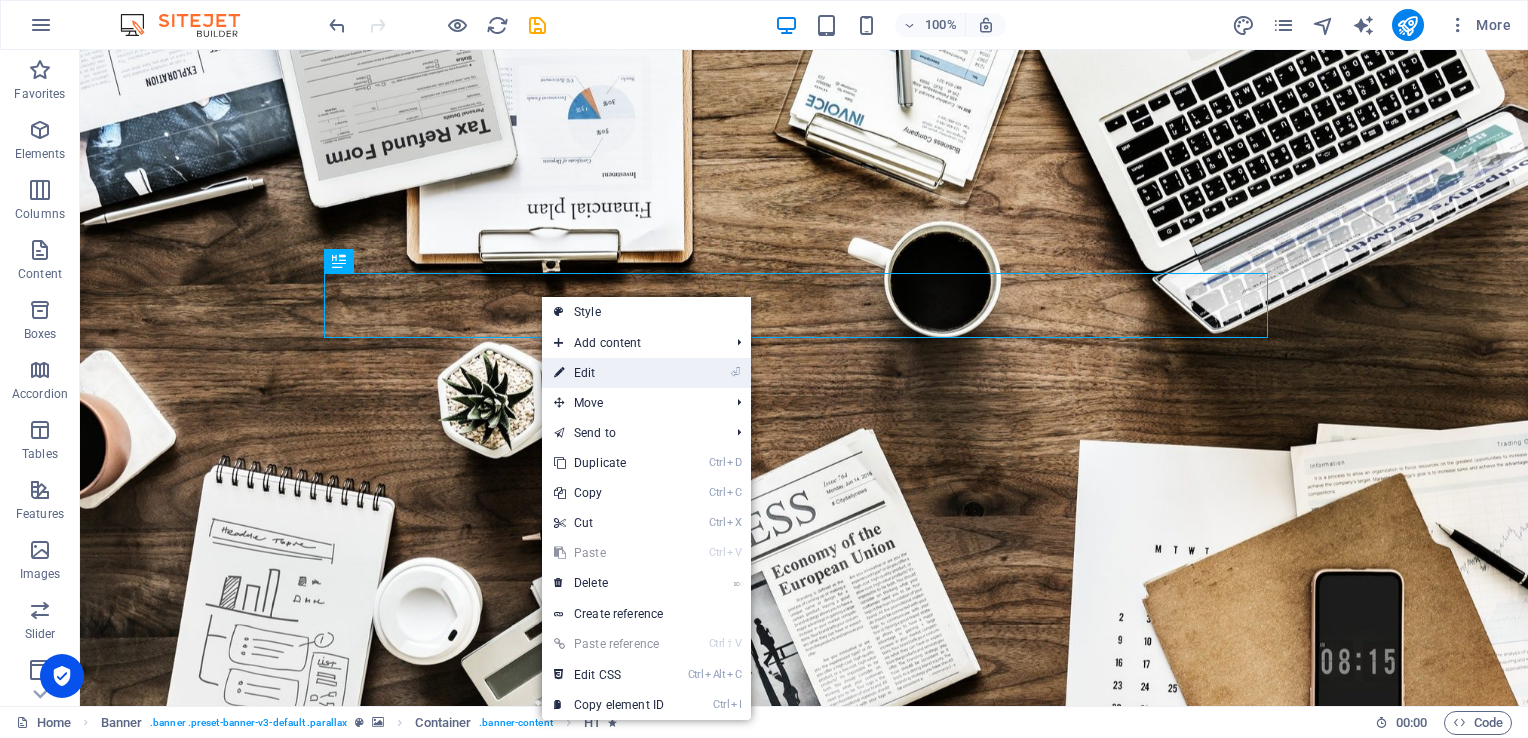 click on "⏎  Edit" at bounding box center [609, 373] 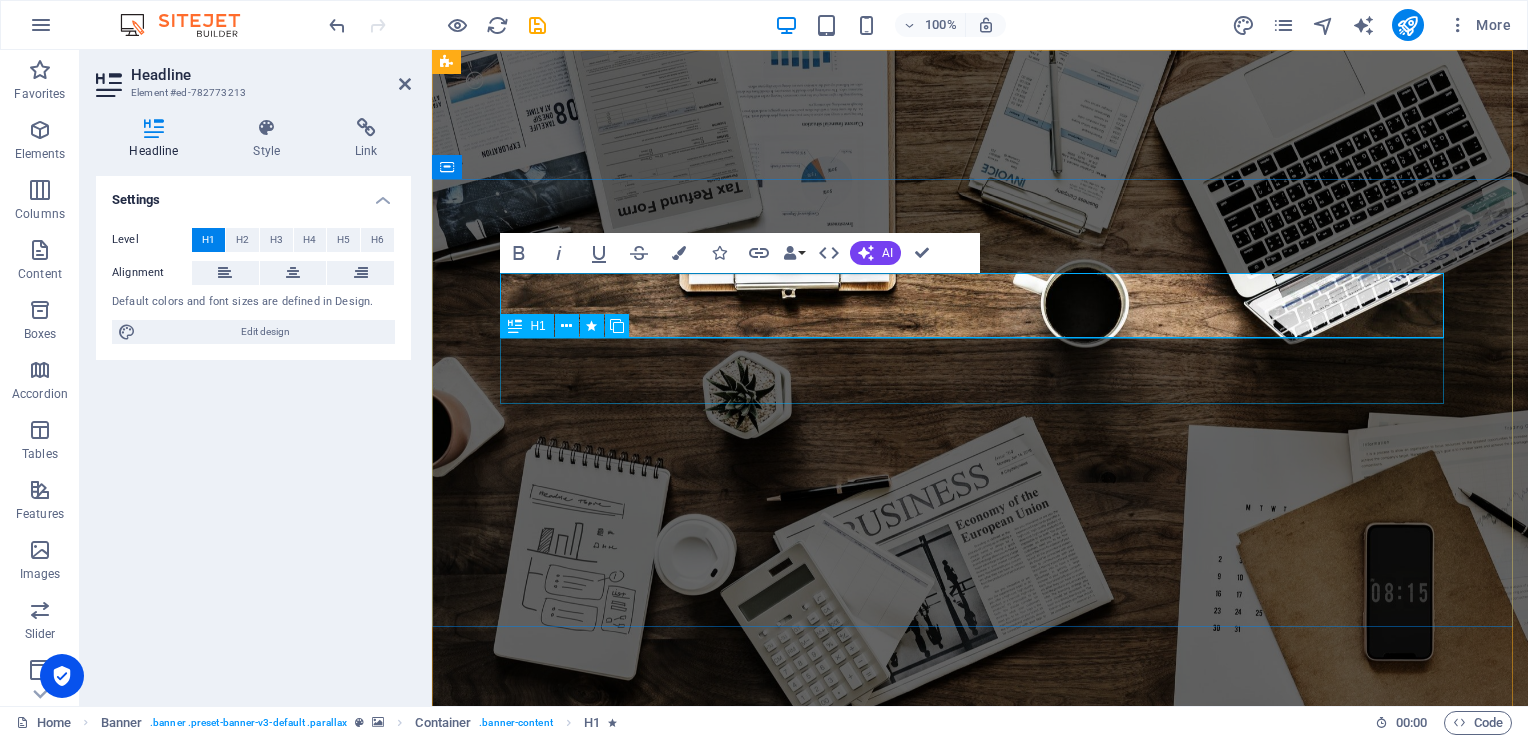 type 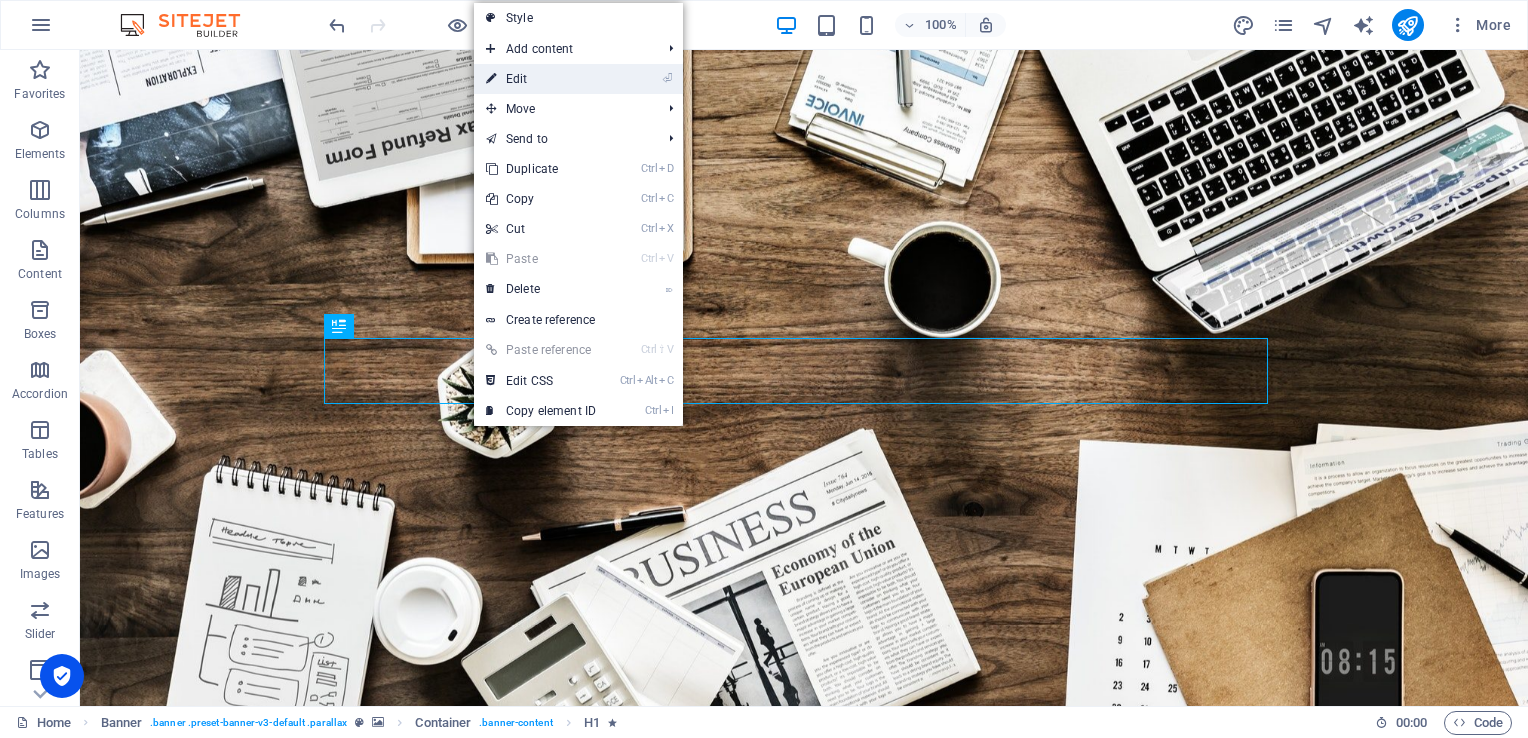 click on "⏎  Edit" at bounding box center (541, 79) 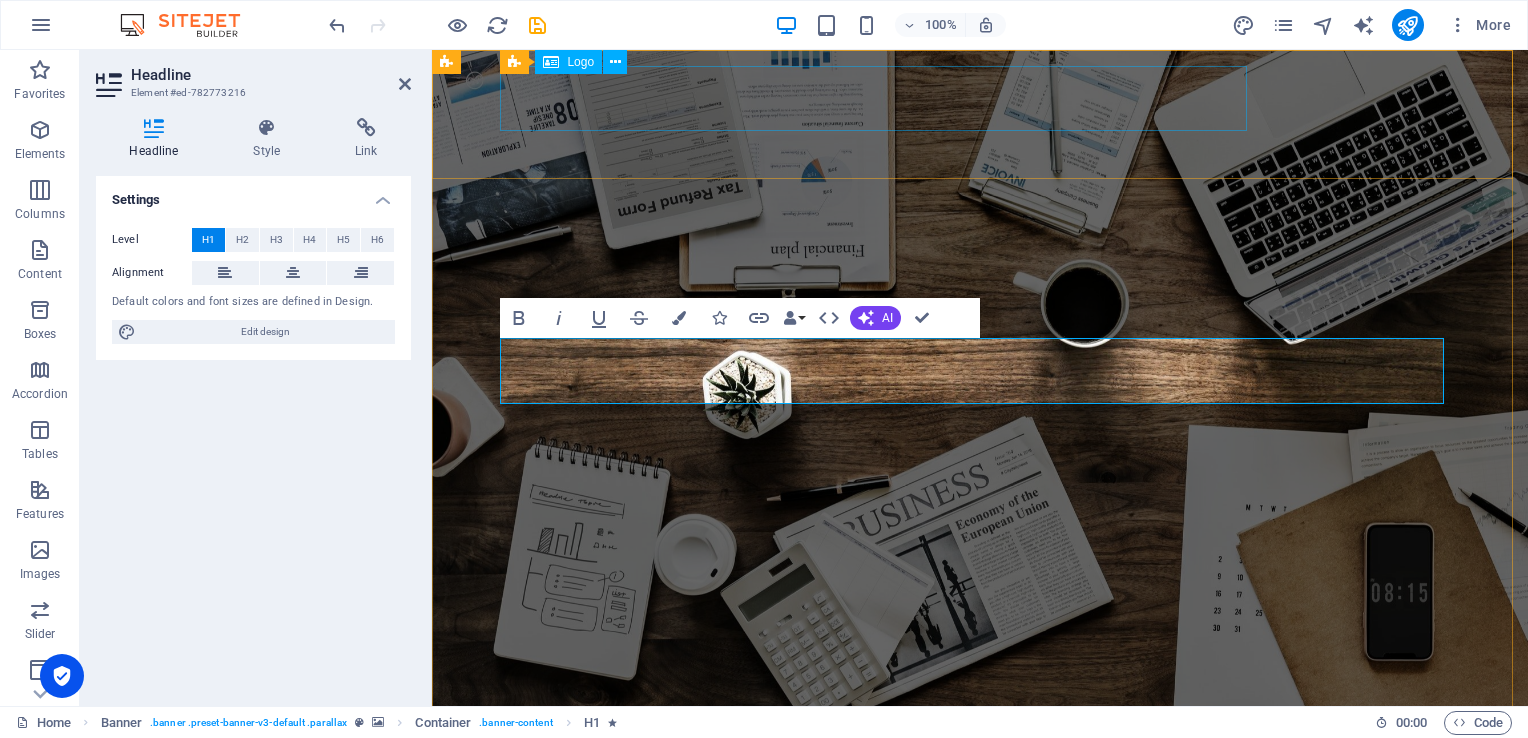 type 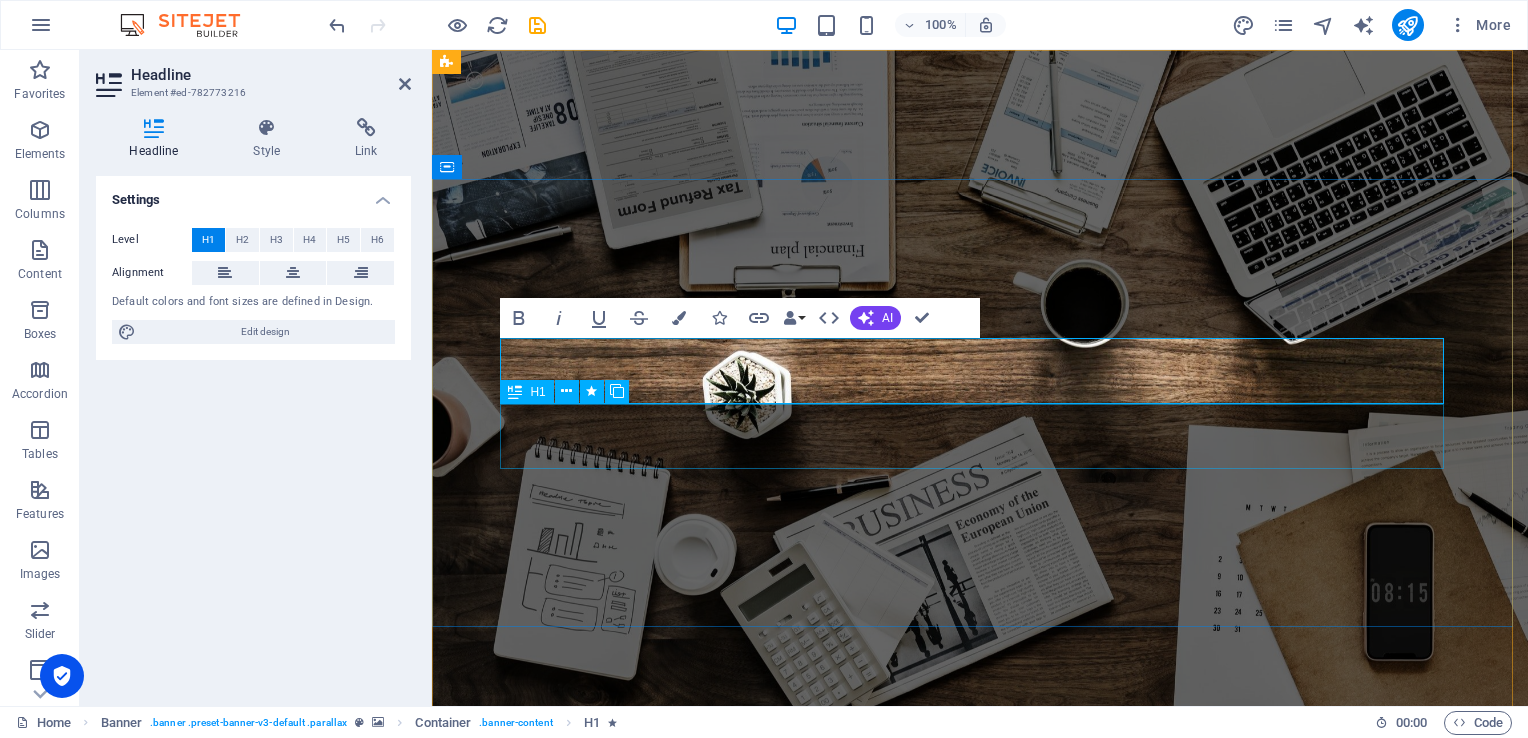 click on "R EVIEW & STATISTICS" at bounding box center [980, 1079] 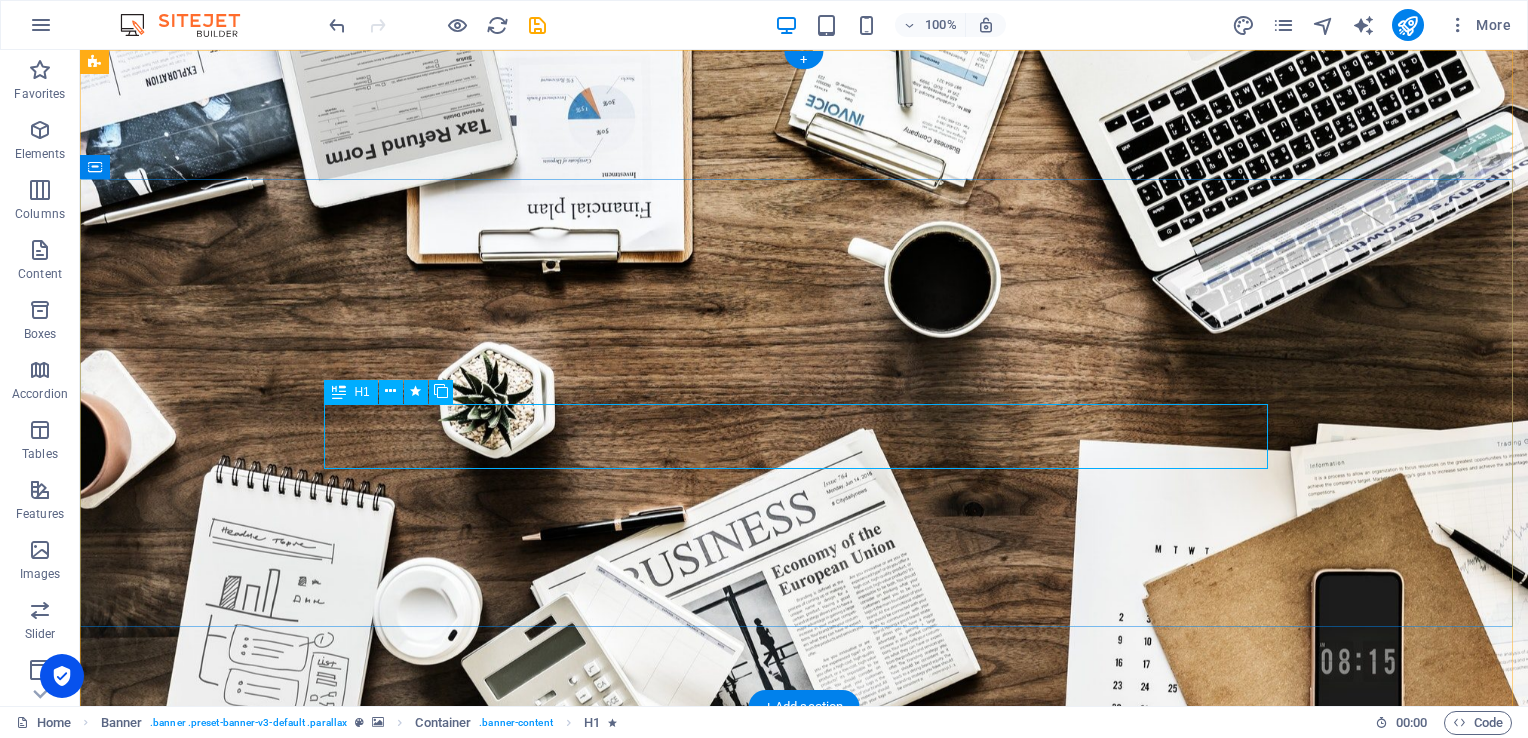 click on "R EVIEW & STATISTICS" at bounding box center [804, 1079] 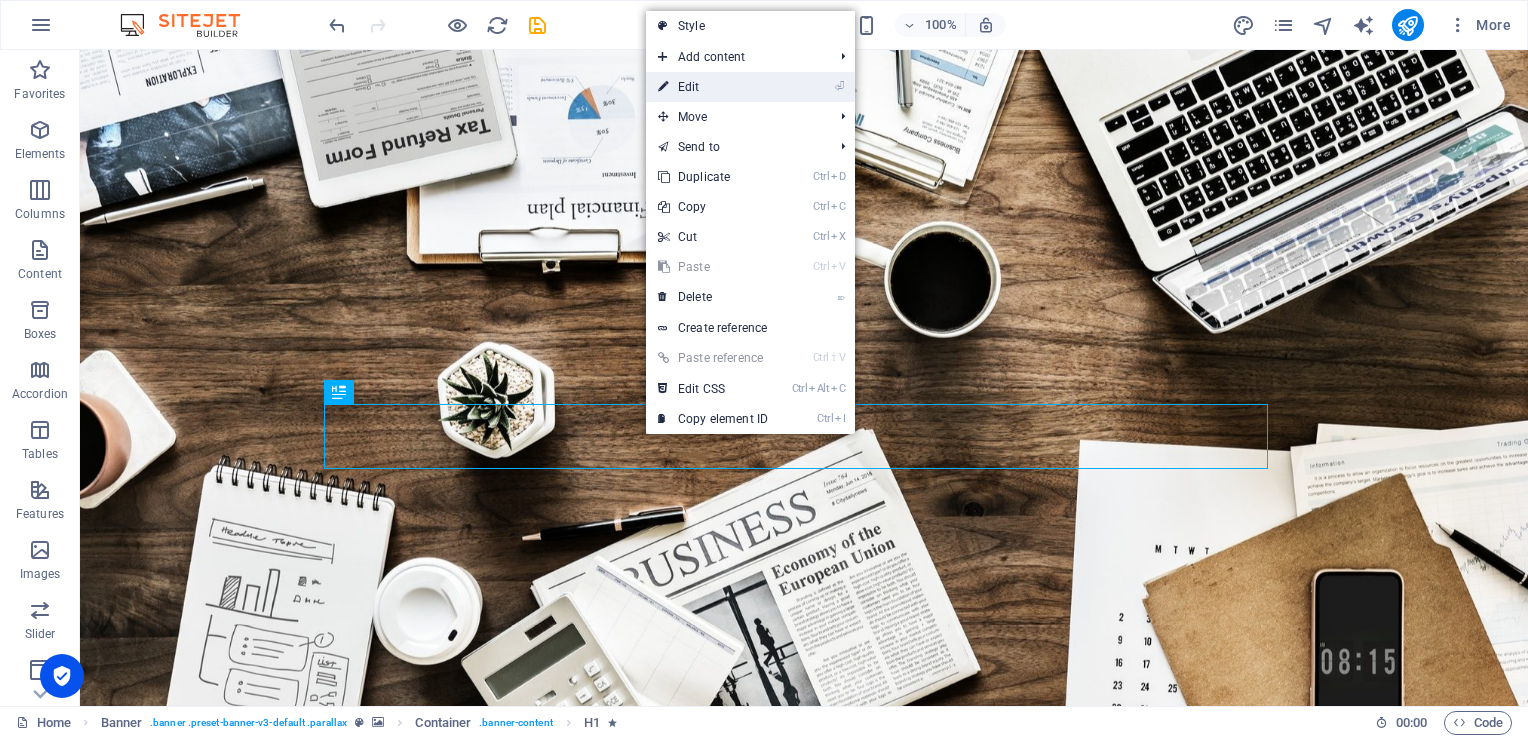 click on "⏎  Edit" at bounding box center (713, 87) 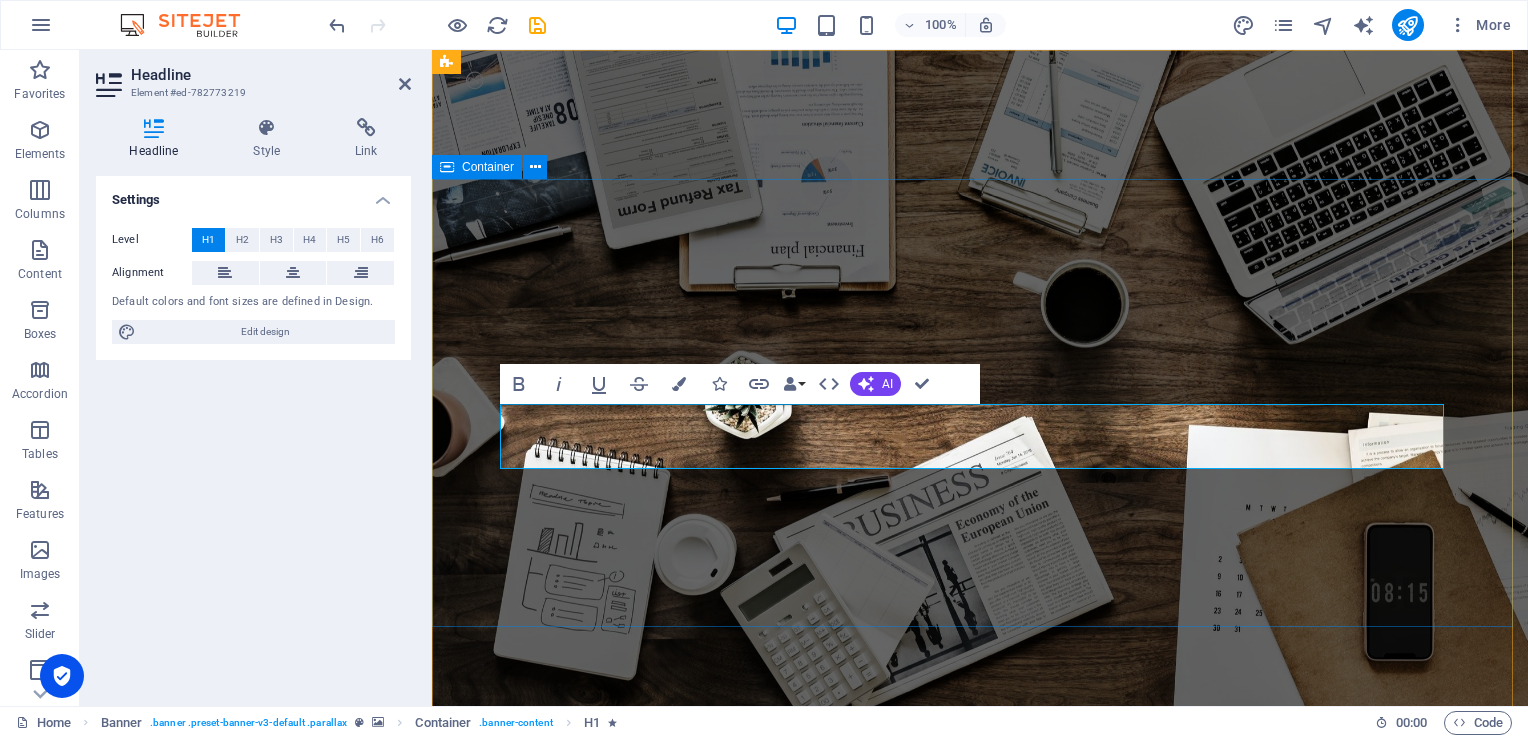 click on "your safty on board is our main focus  ​ Learn more" at bounding box center (980, 1046) 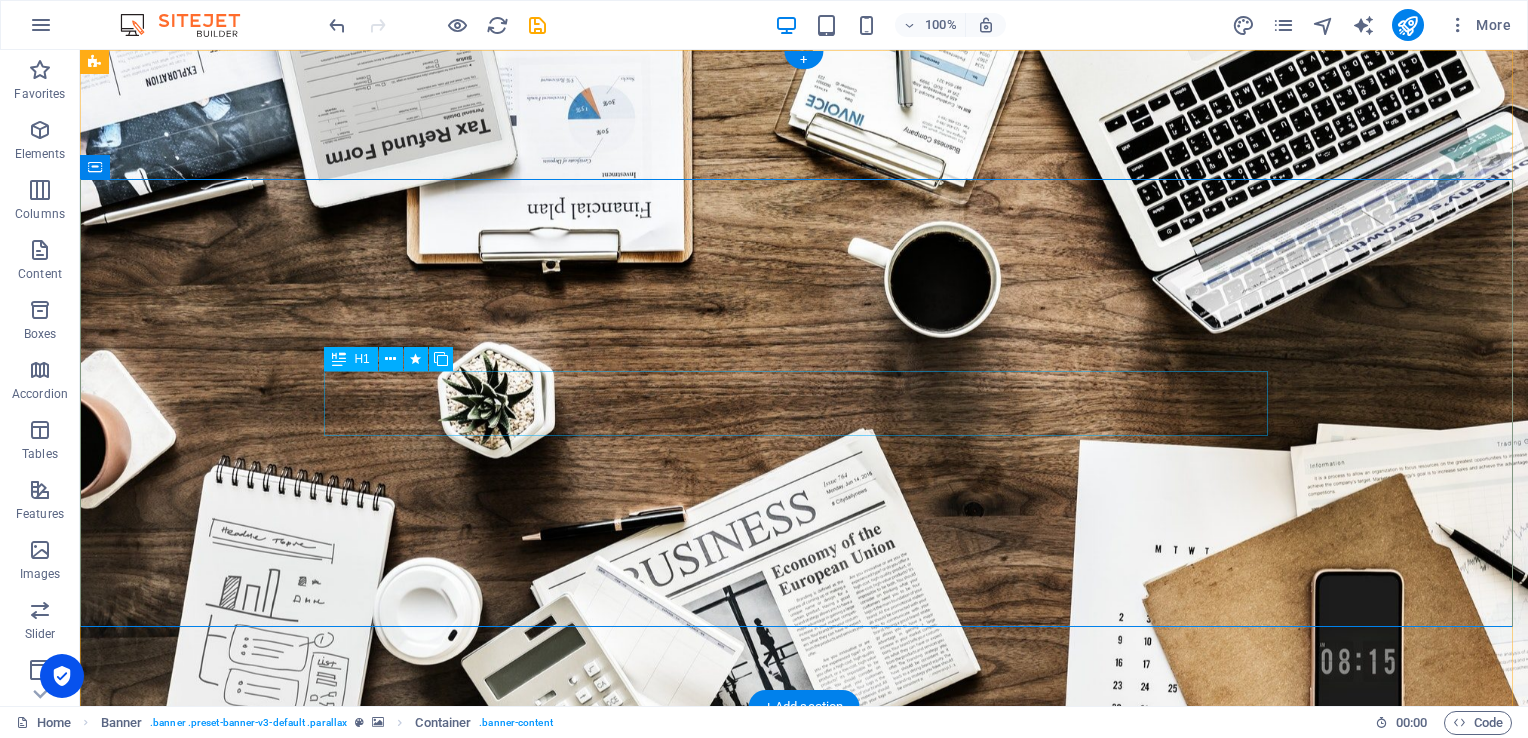 click on "is our main focus" at bounding box center [804, 1014] 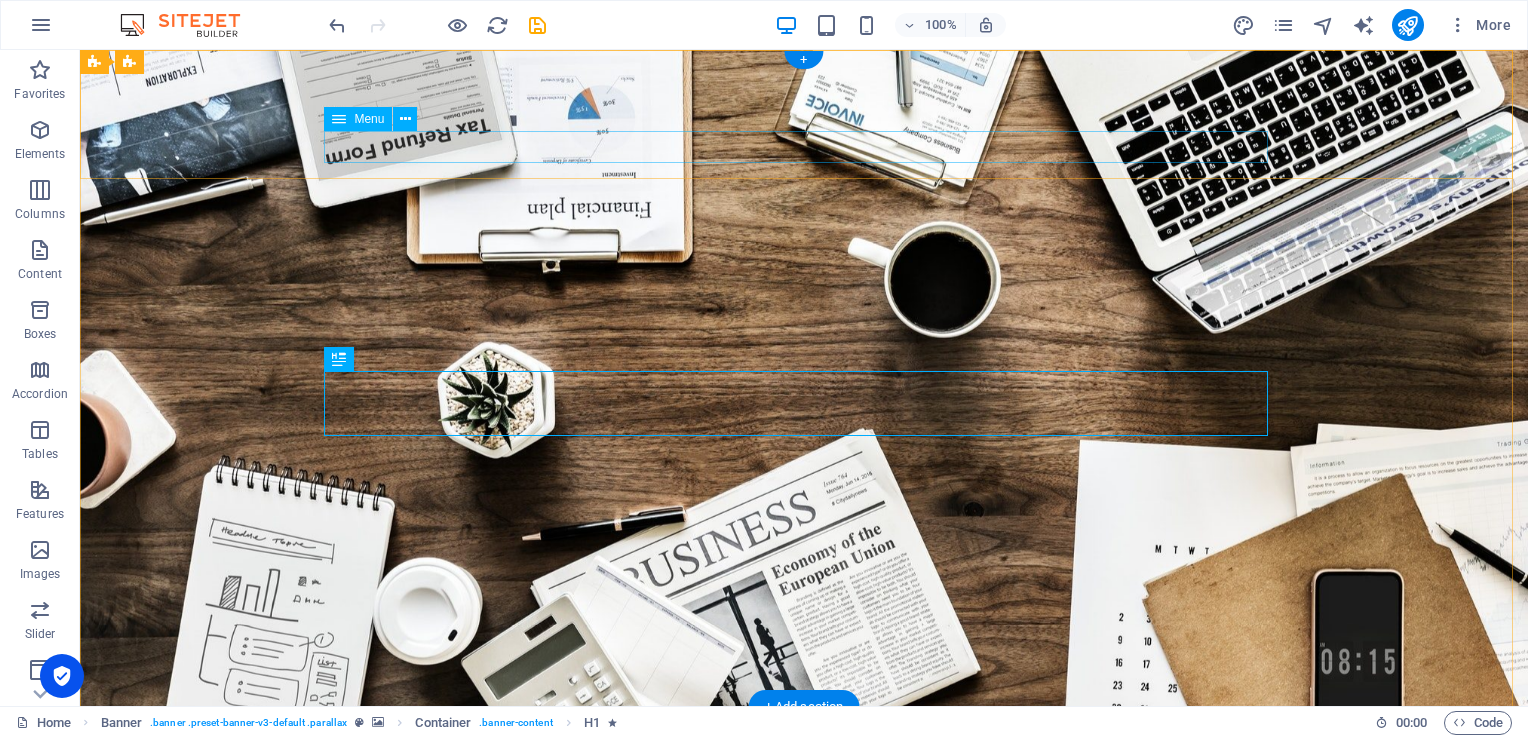 click on "Home About us Services Projects Team Contact" at bounding box center (804, 804) 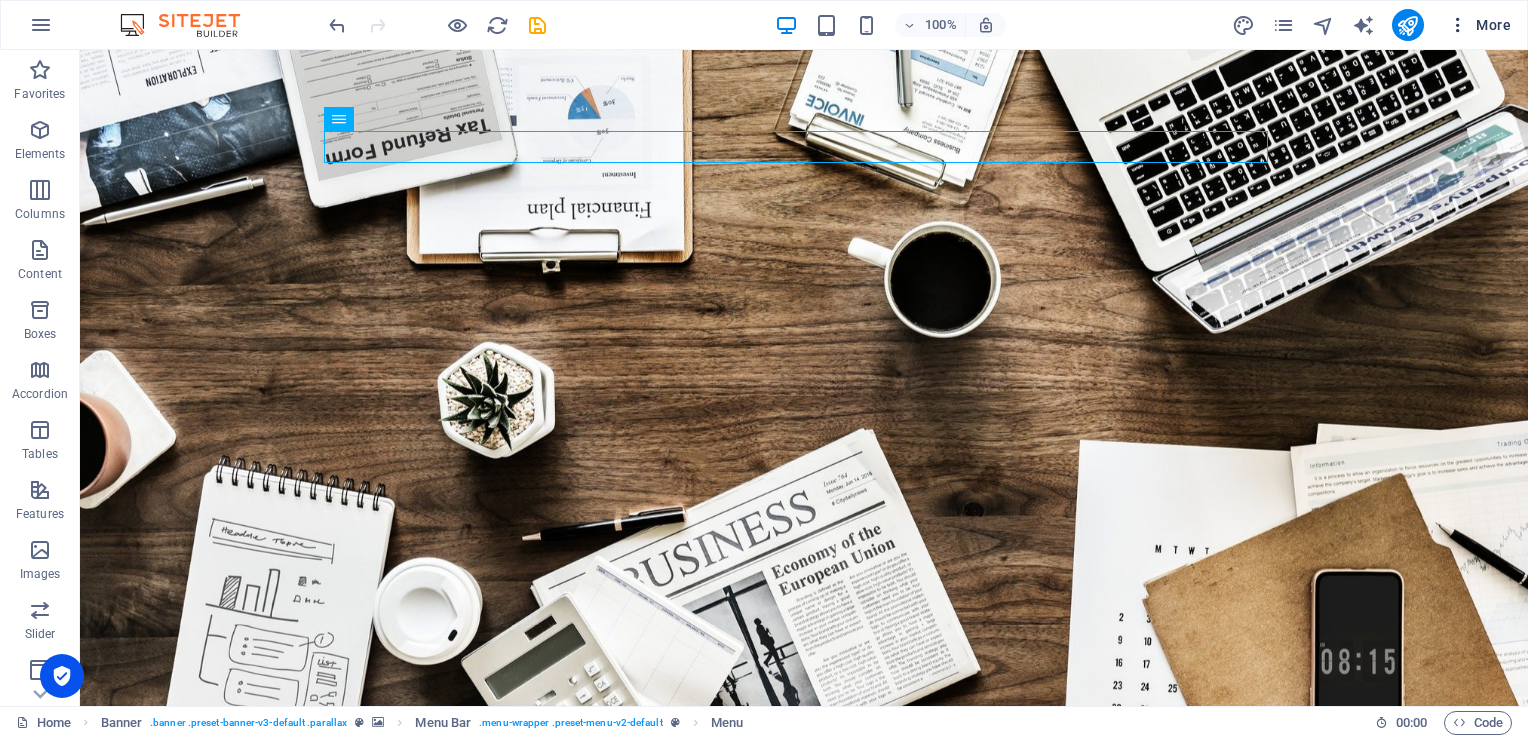 click at bounding box center (1458, 25) 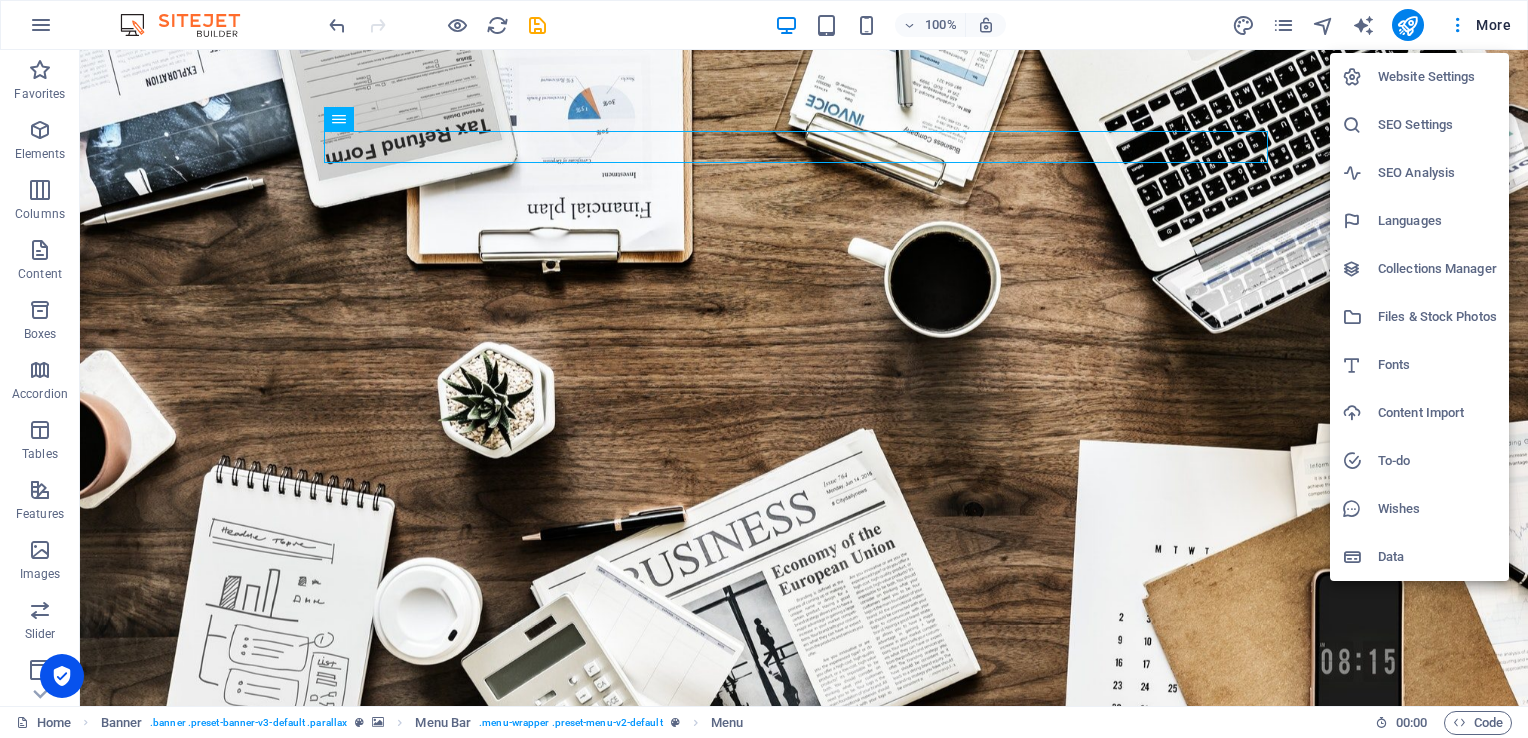 click at bounding box center [764, 369] 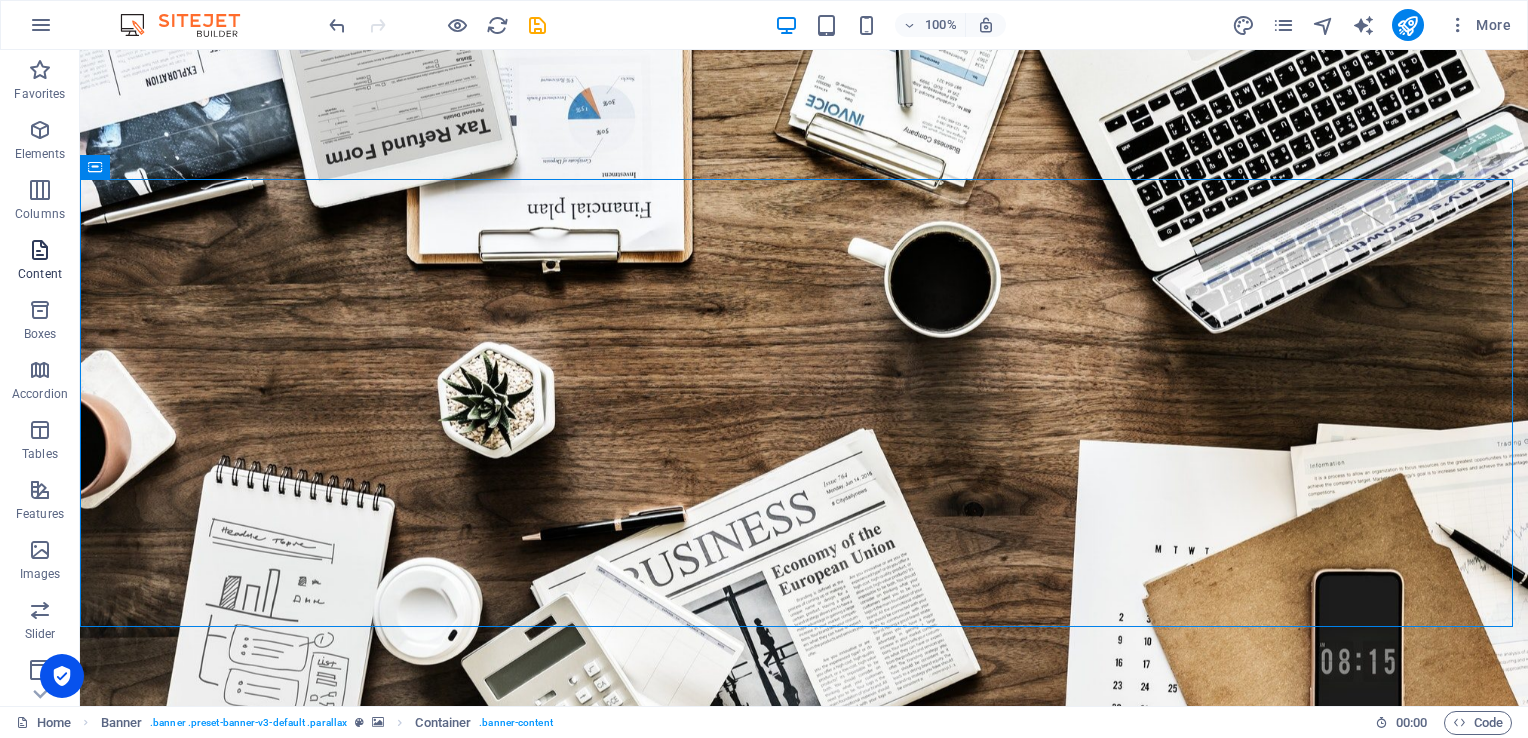 click at bounding box center [40, 250] 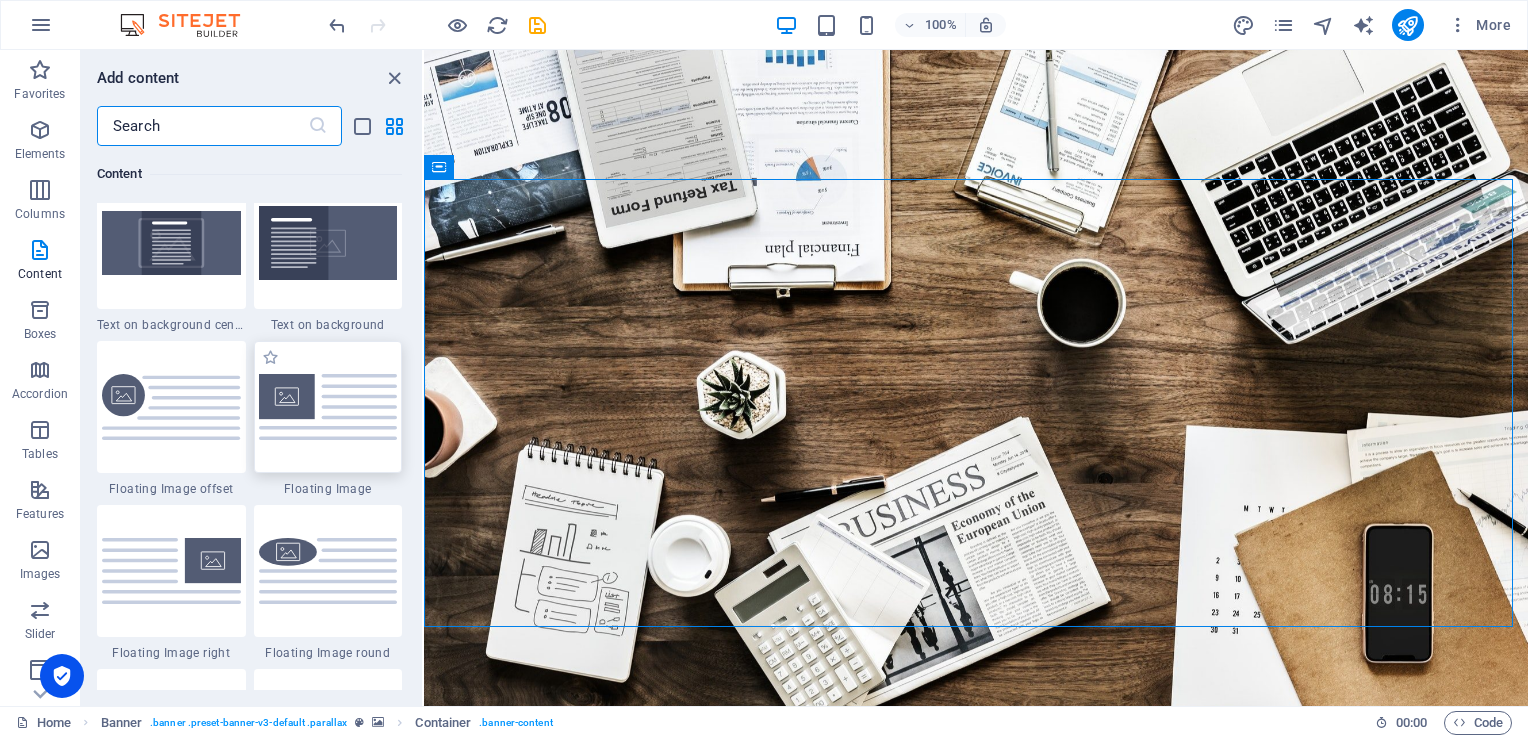 scroll, scrollTop: 4199, scrollLeft: 0, axis: vertical 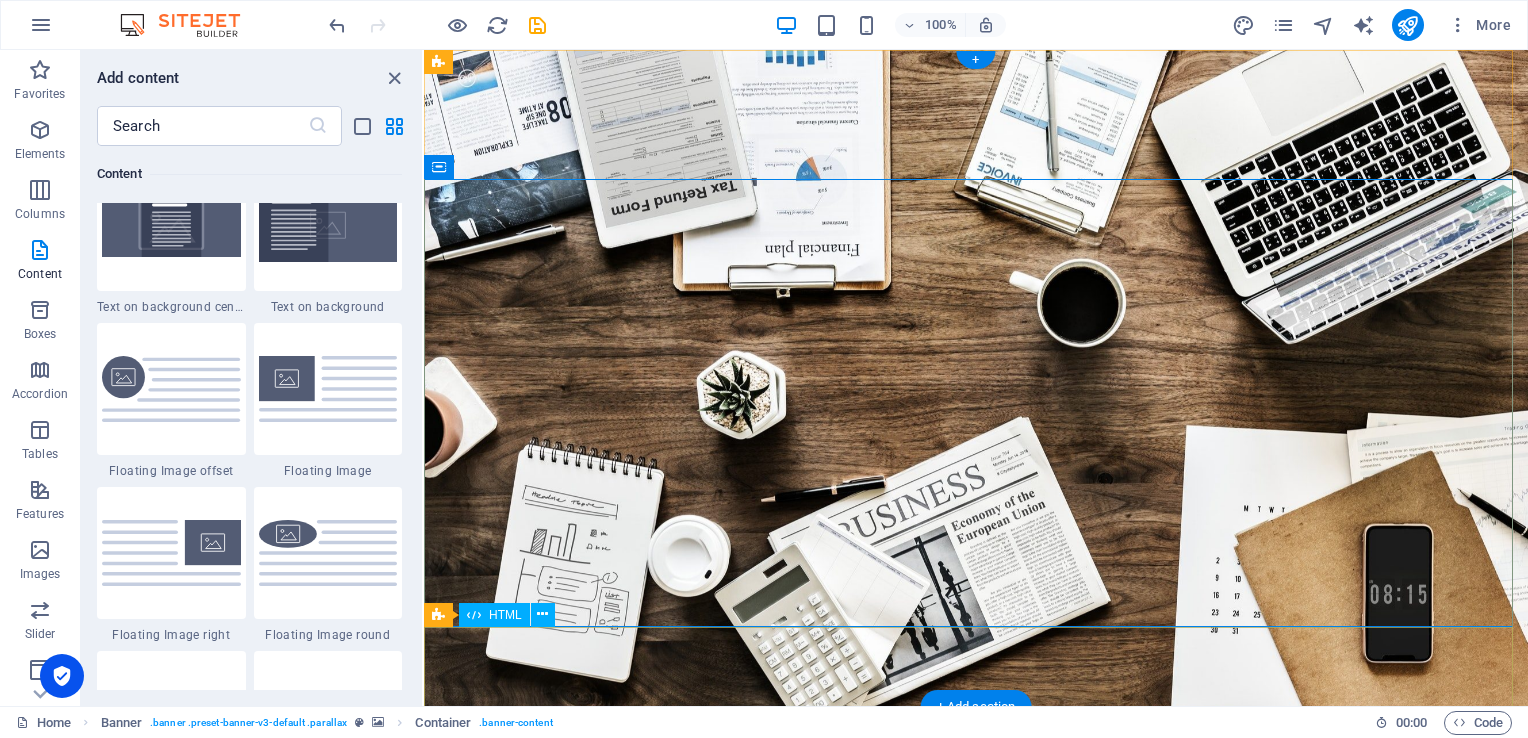 click at bounding box center (976, 1231) 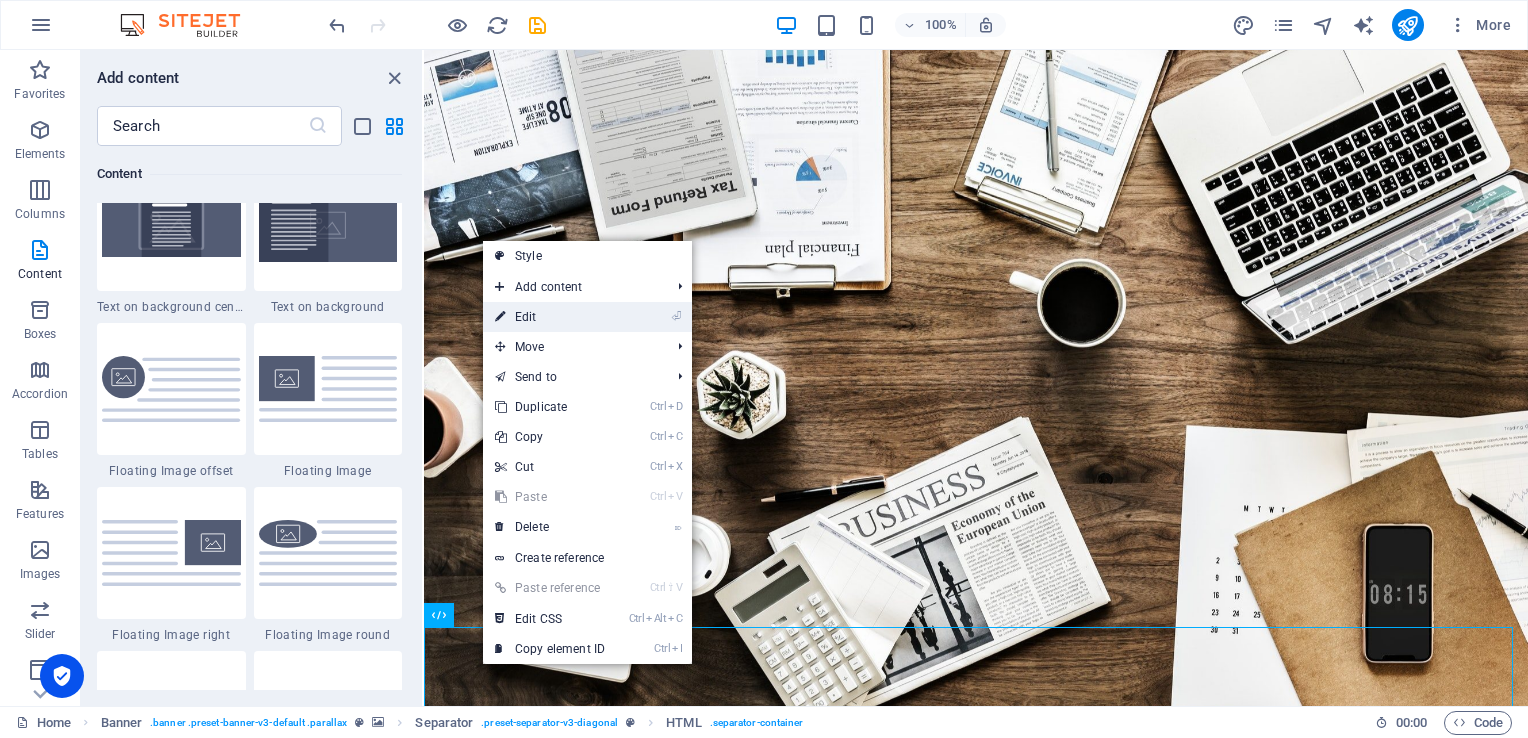 click on "⏎  Edit" at bounding box center [550, 317] 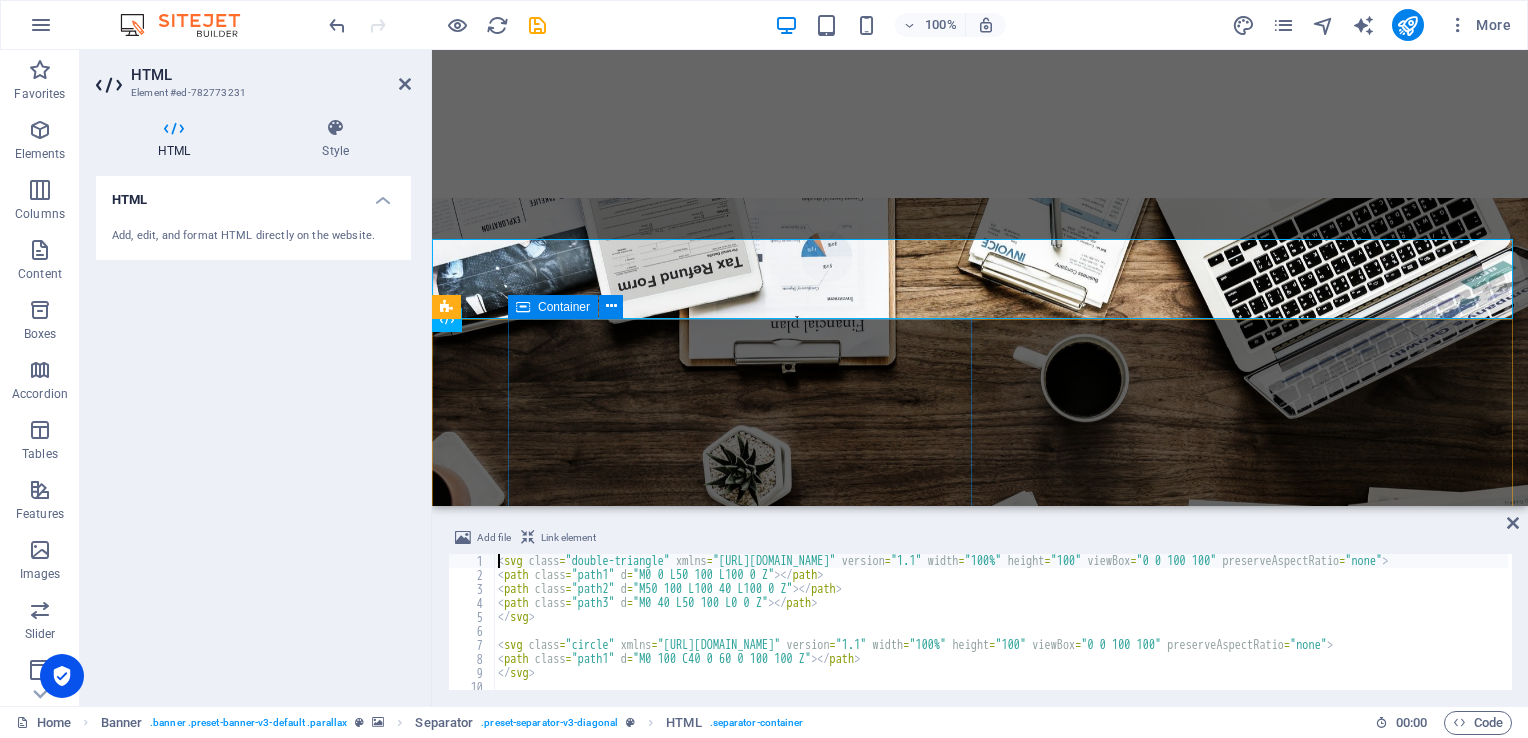scroll, scrollTop: 295, scrollLeft: 0, axis: vertical 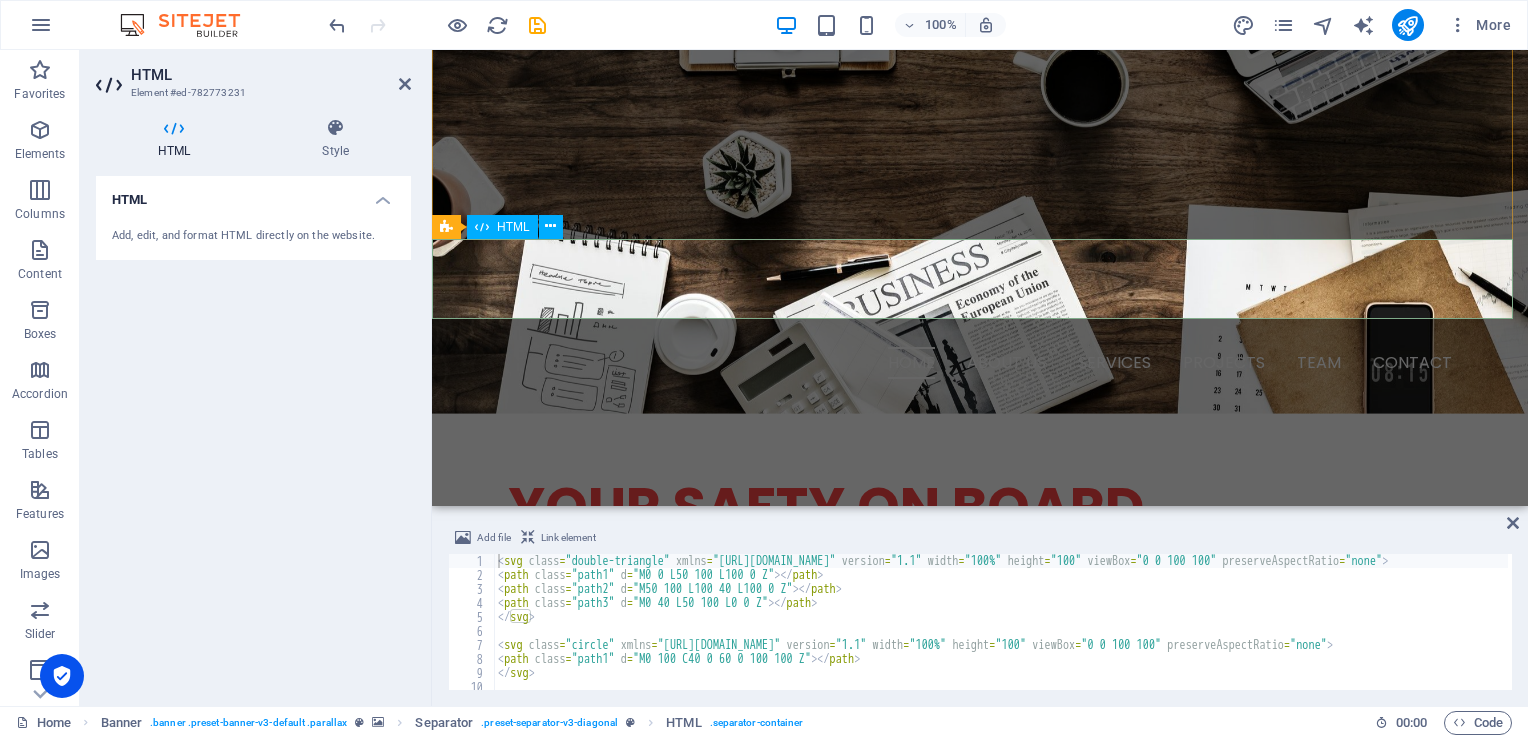 click at bounding box center (980, 790) 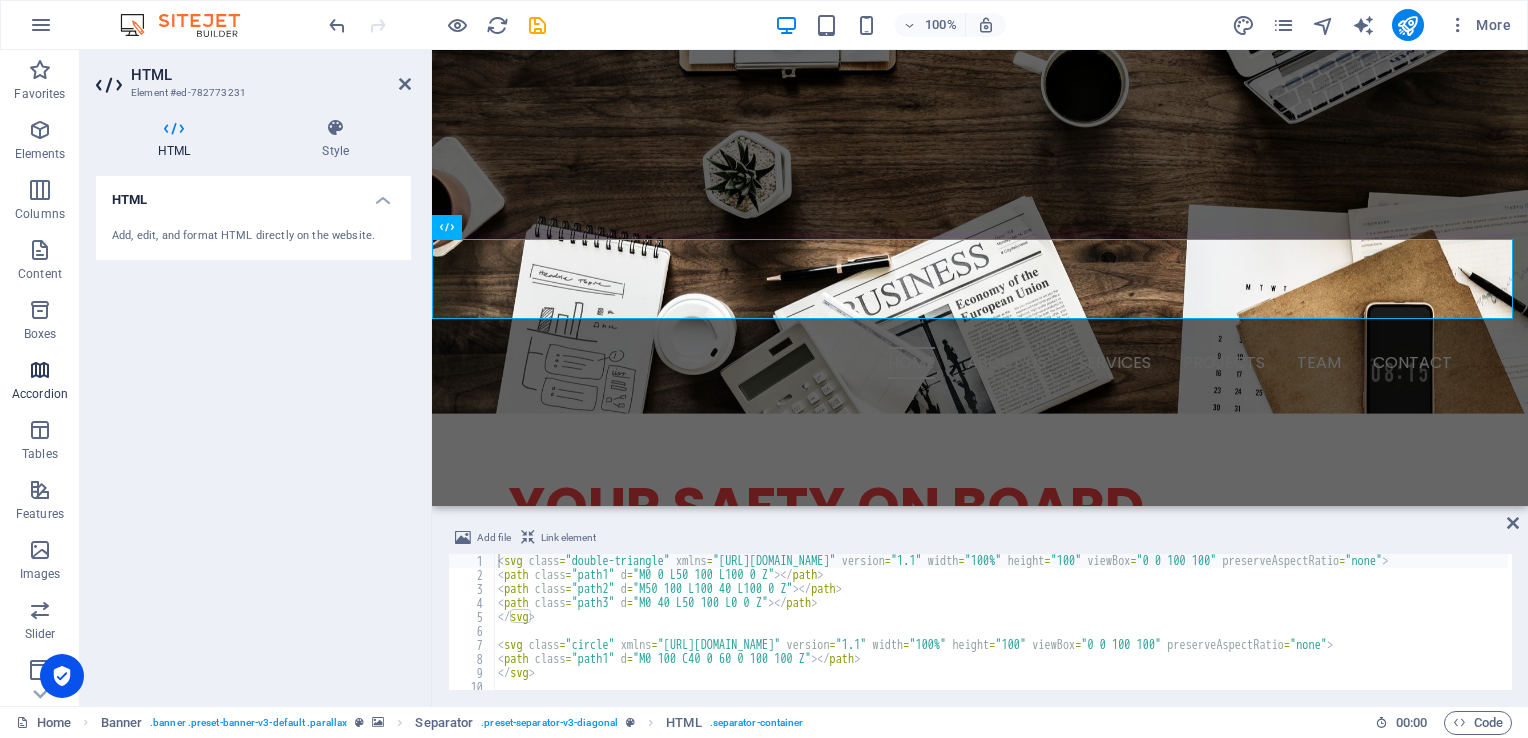 click on "Accordion" at bounding box center [40, 394] 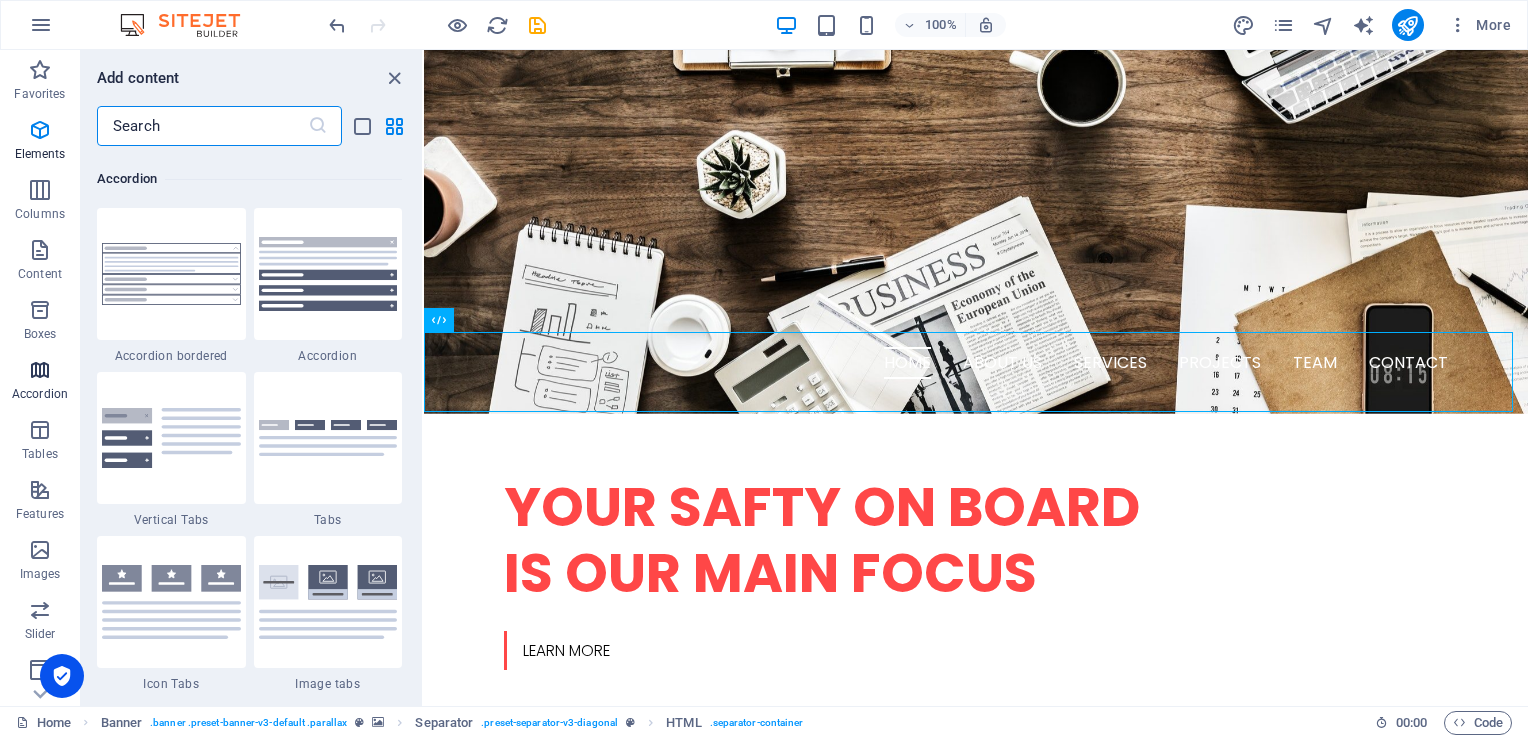 scroll, scrollTop: 6220, scrollLeft: 0, axis: vertical 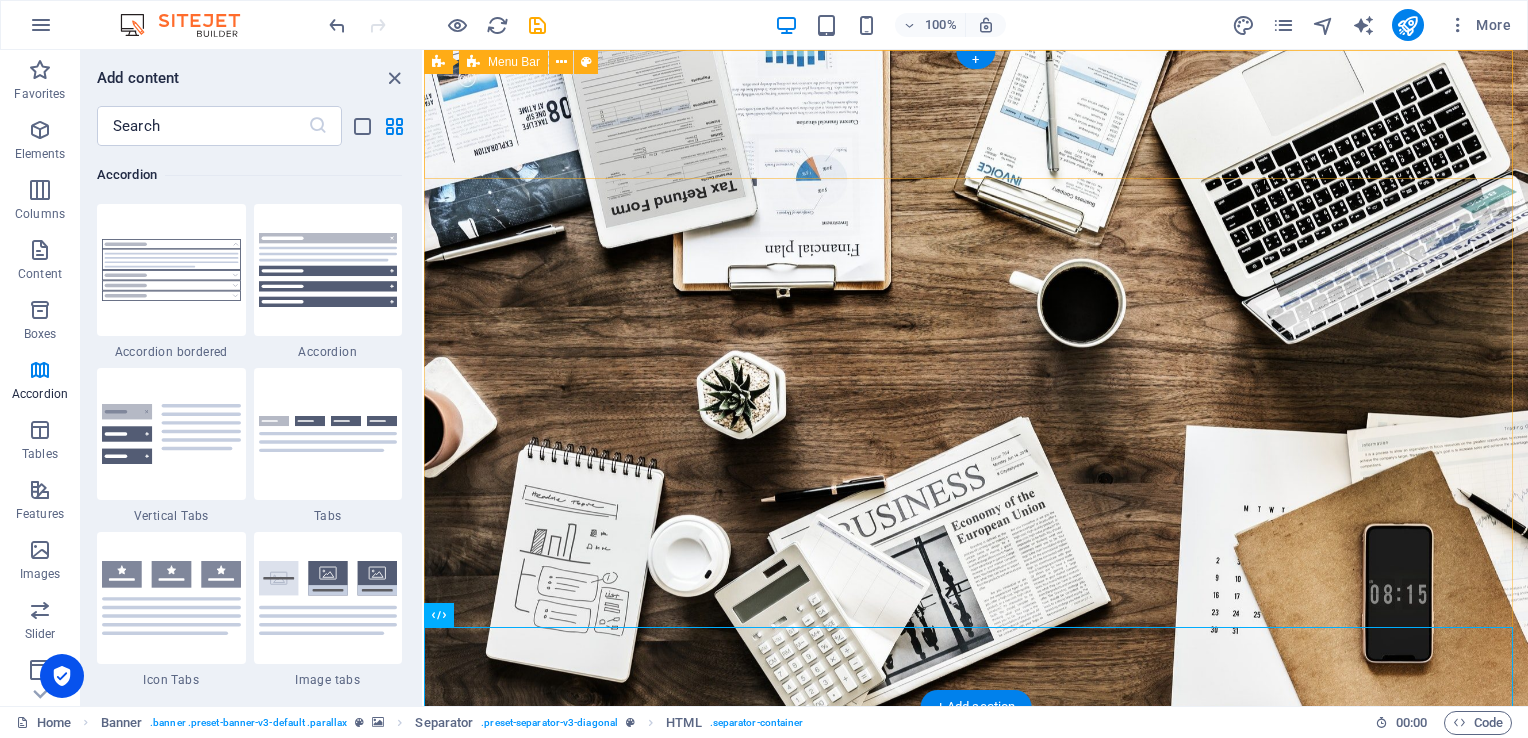 click on "SKYGUARD FIRE SOLOTIONS  Home About us Services Projects Team Contact" at bounding box center (976, 771) 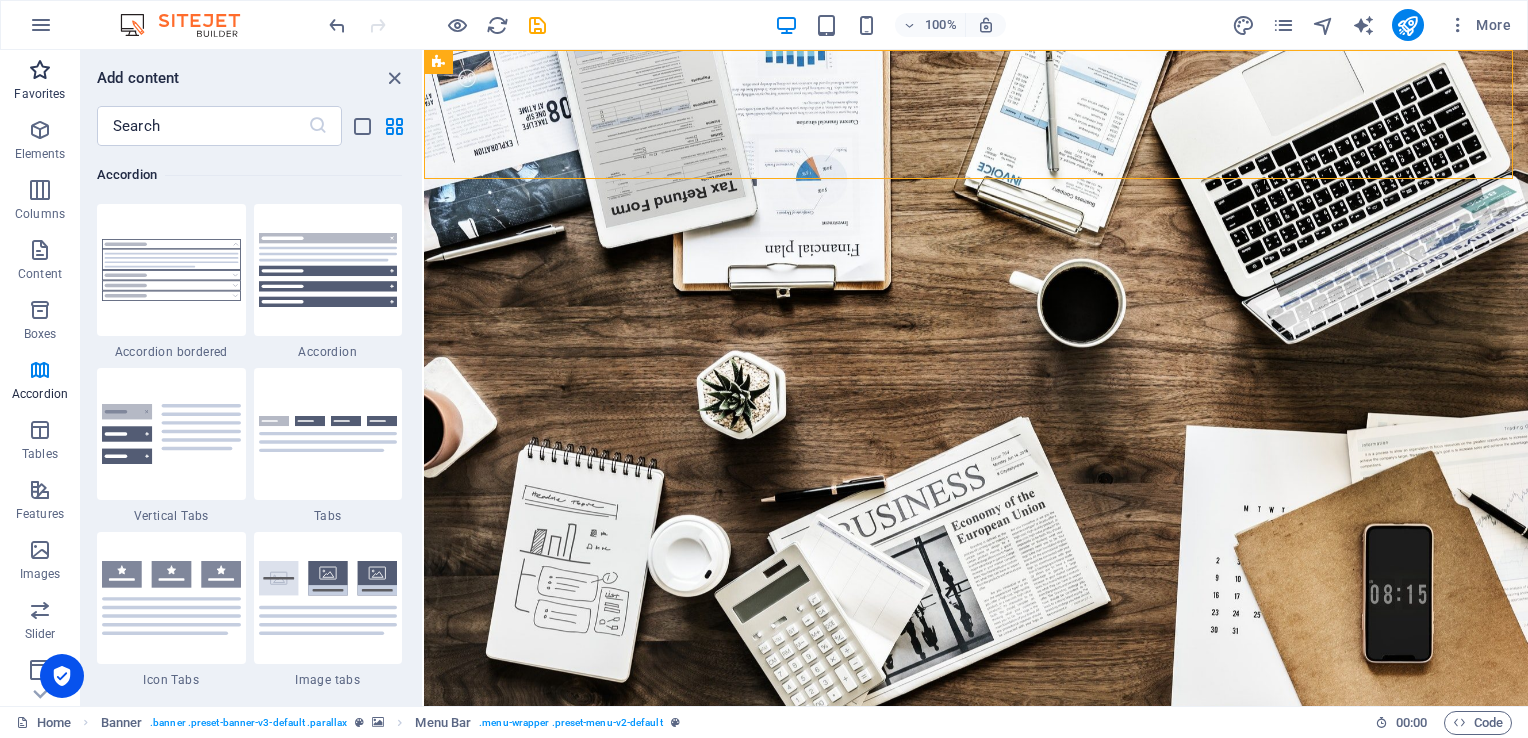 click on "Favorites" at bounding box center [40, 82] 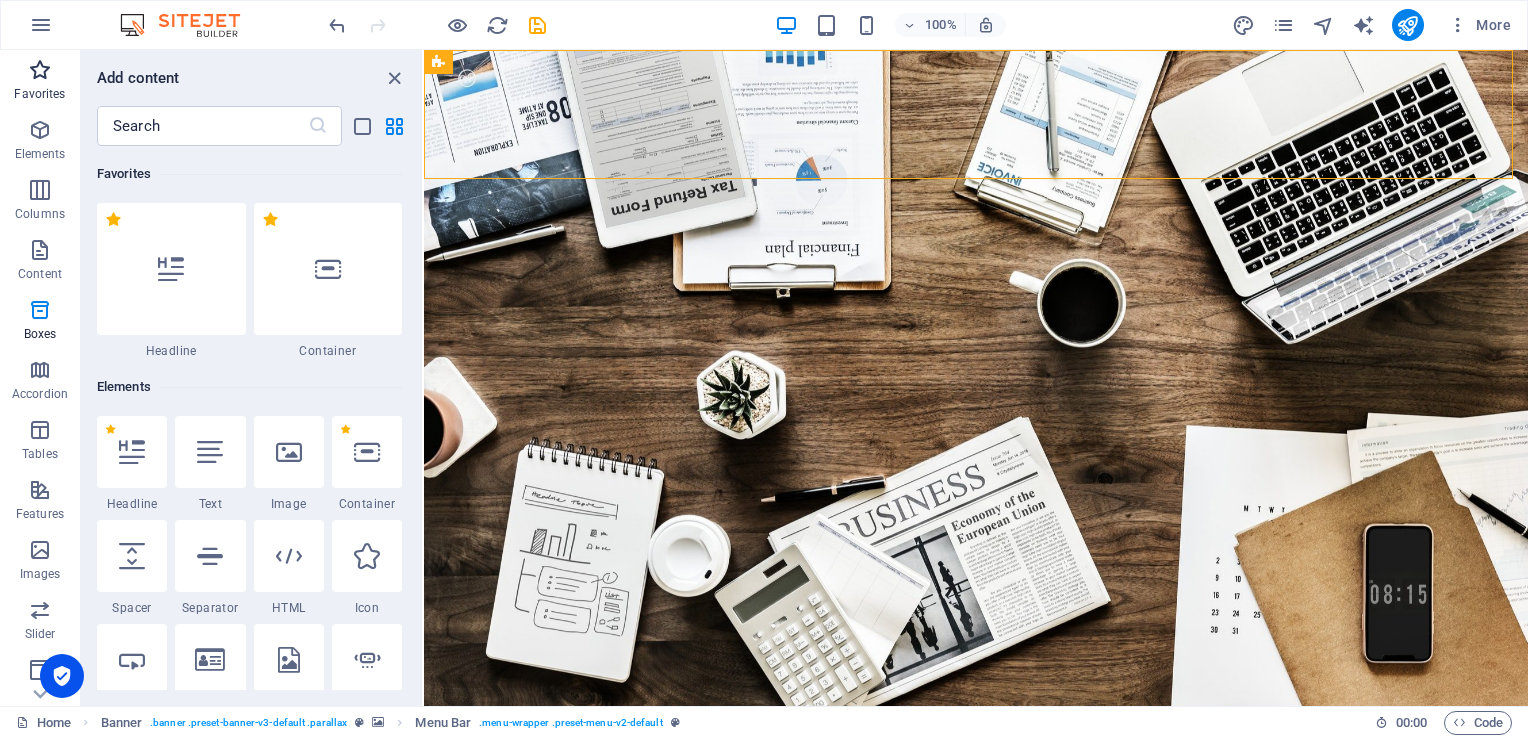 scroll, scrollTop: 0, scrollLeft: 0, axis: both 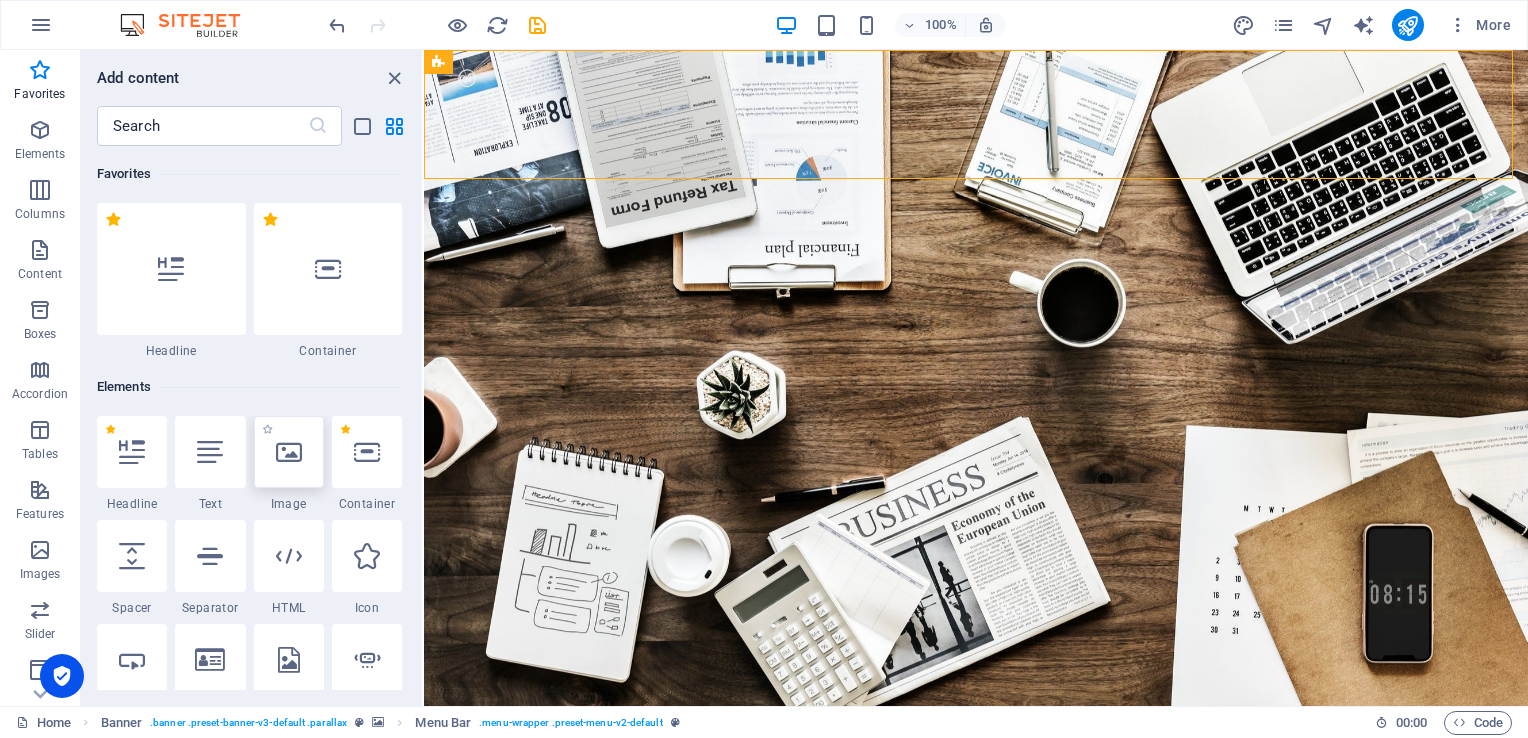 click at bounding box center (289, 452) 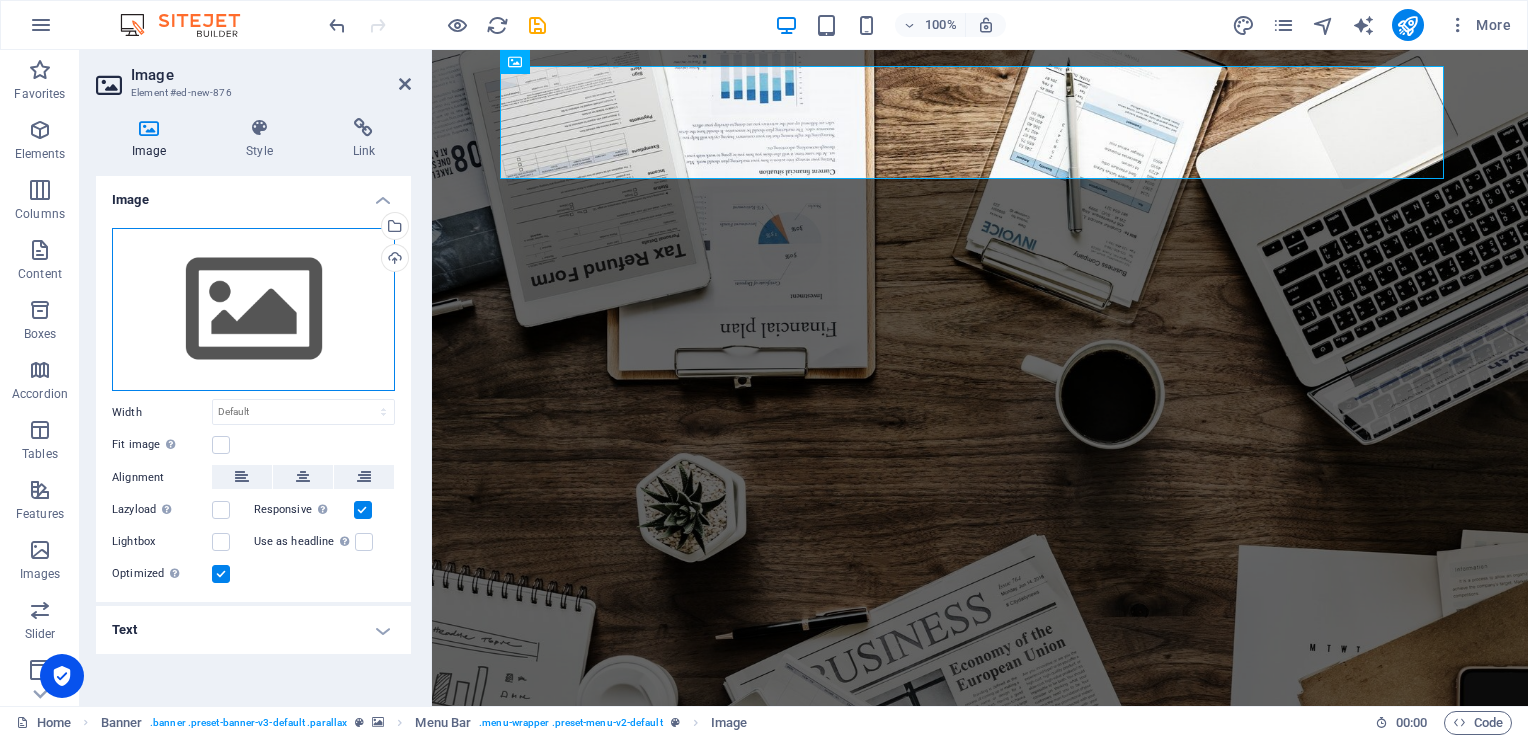 drag, startPoint x: 256, startPoint y: 331, endPoint x: 231, endPoint y: 327, distance: 25.317978 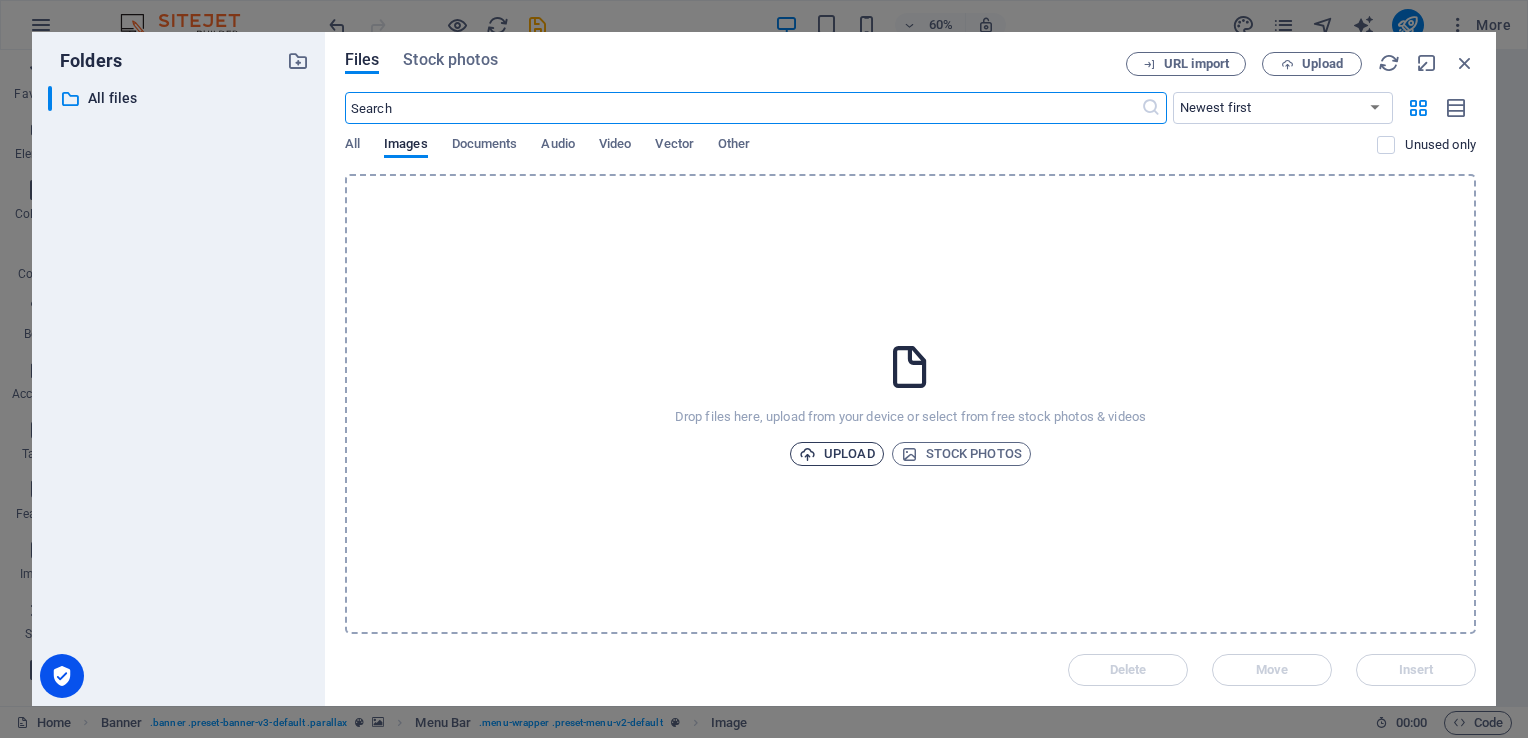 click on "Upload" at bounding box center [837, 454] 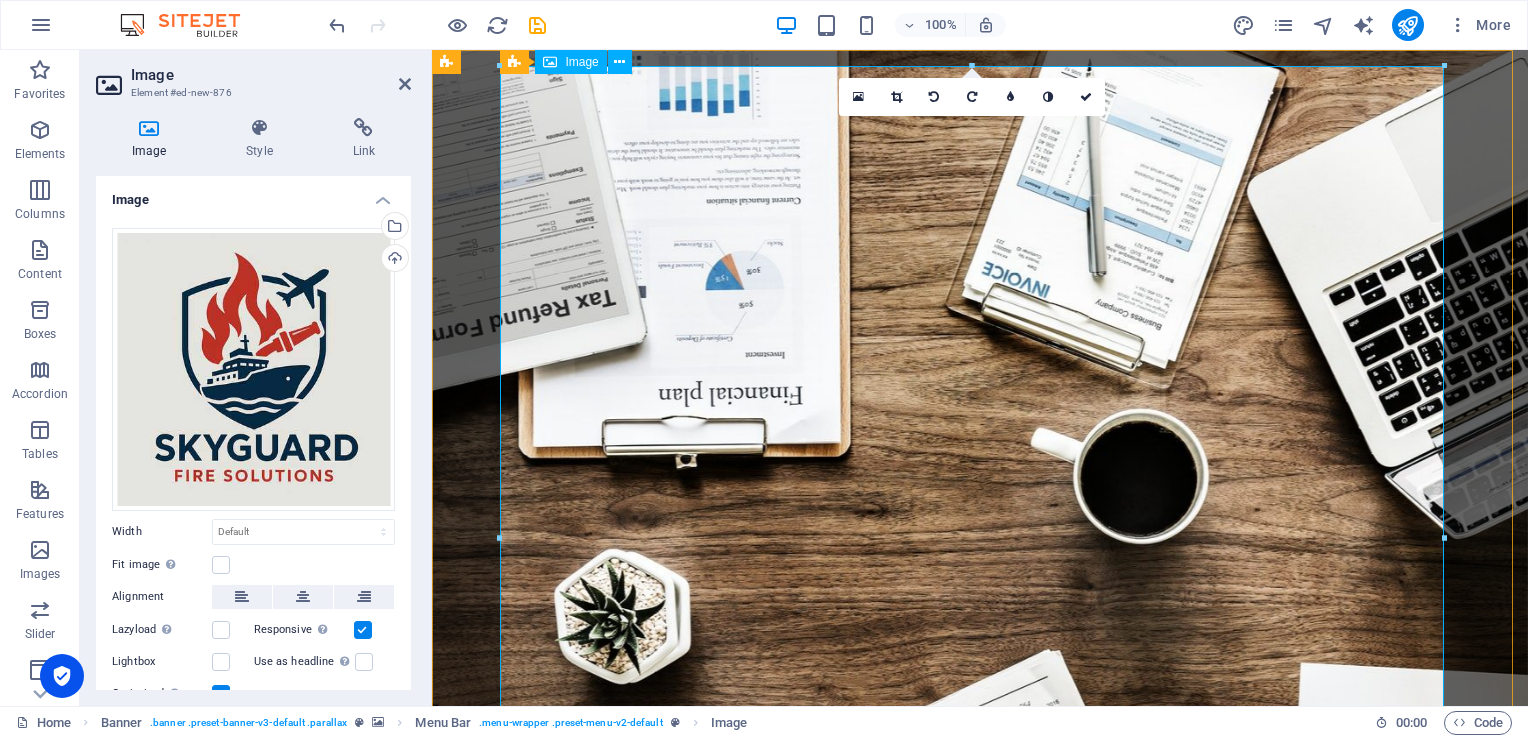 click at bounding box center [980, 1621] 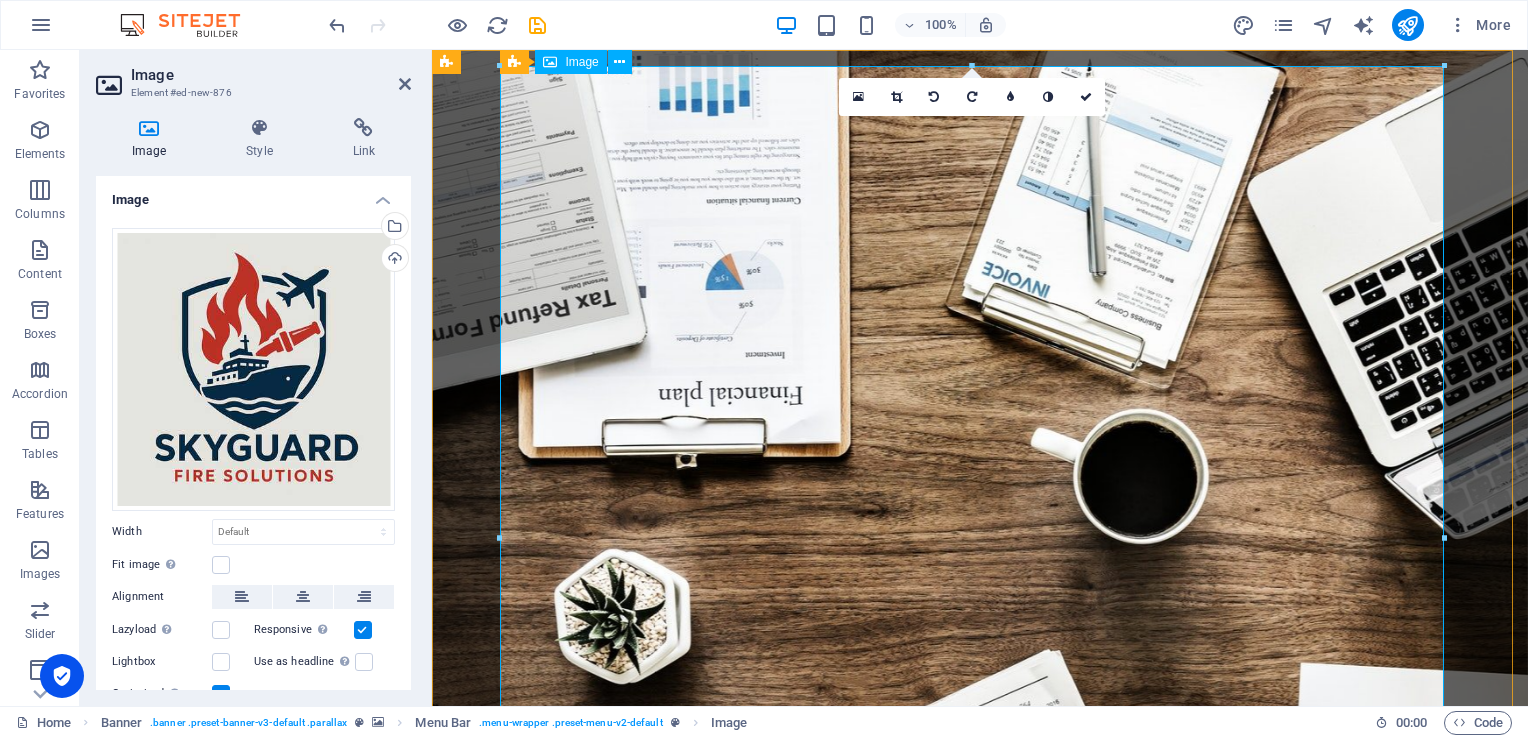 drag, startPoint x: 1874, startPoint y: 120, endPoint x: 1084, endPoint y: 232, distance: 797.8997 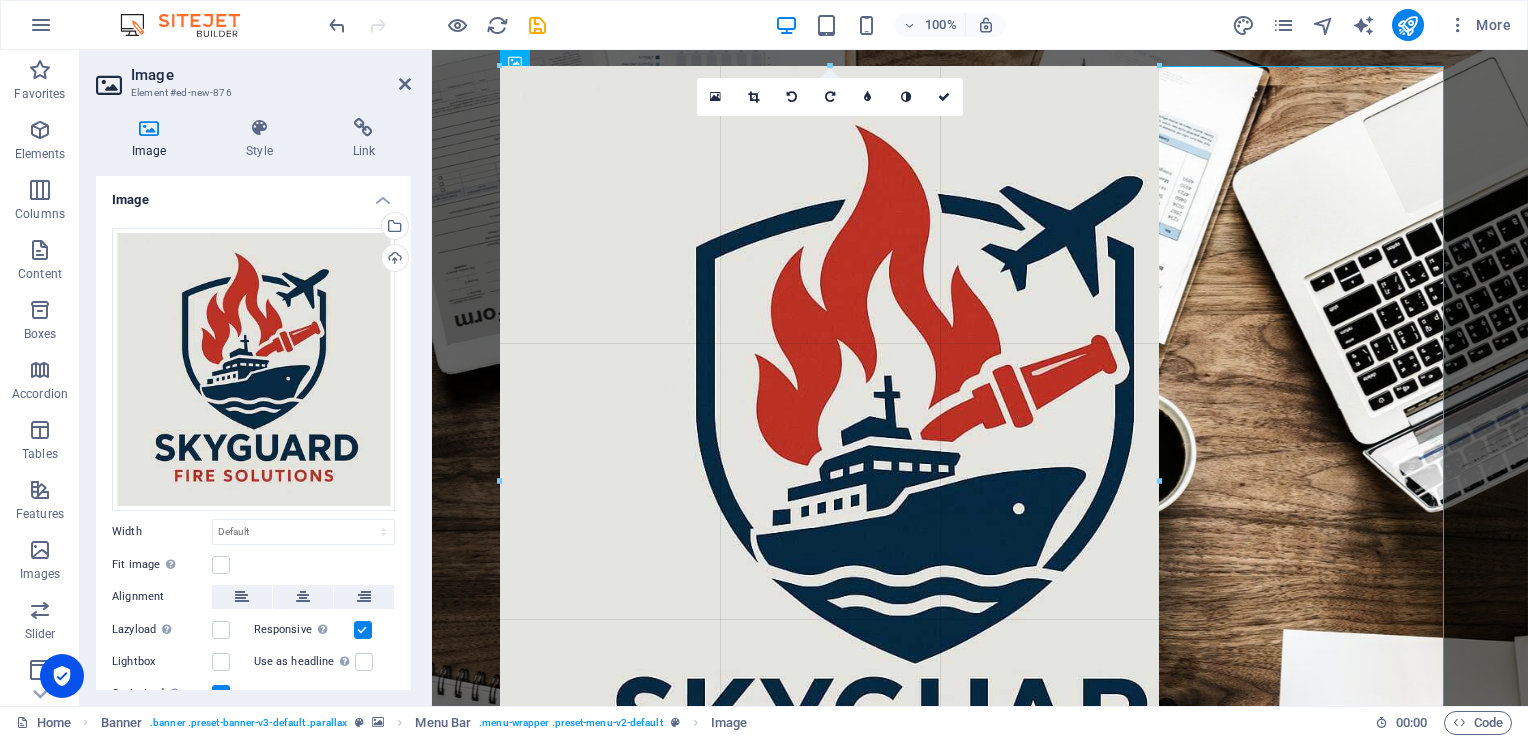 drag, startPoint x: 1446, startPoint y: 64, endPoint x: 713, endPoint y: 358, distance: 789.76263 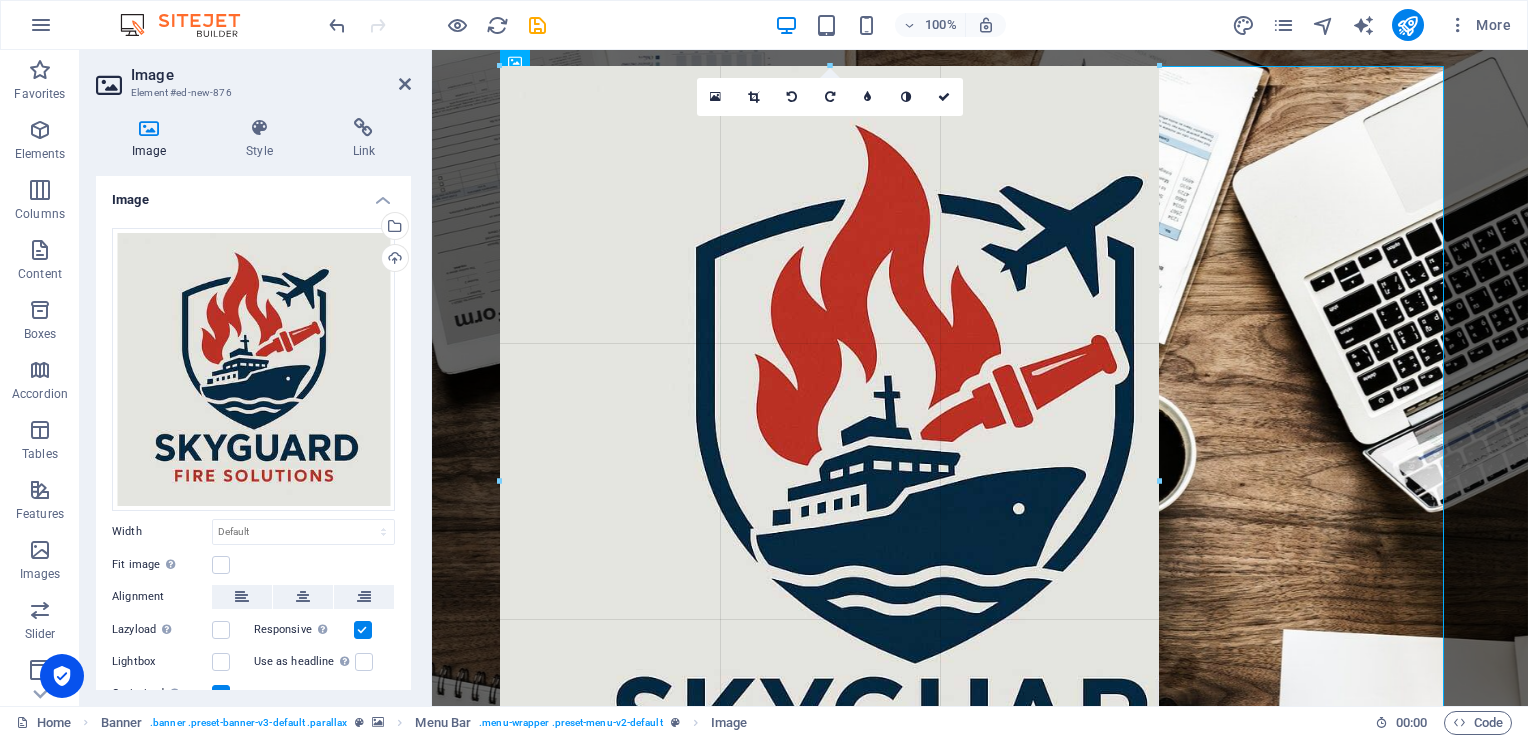type on "721" 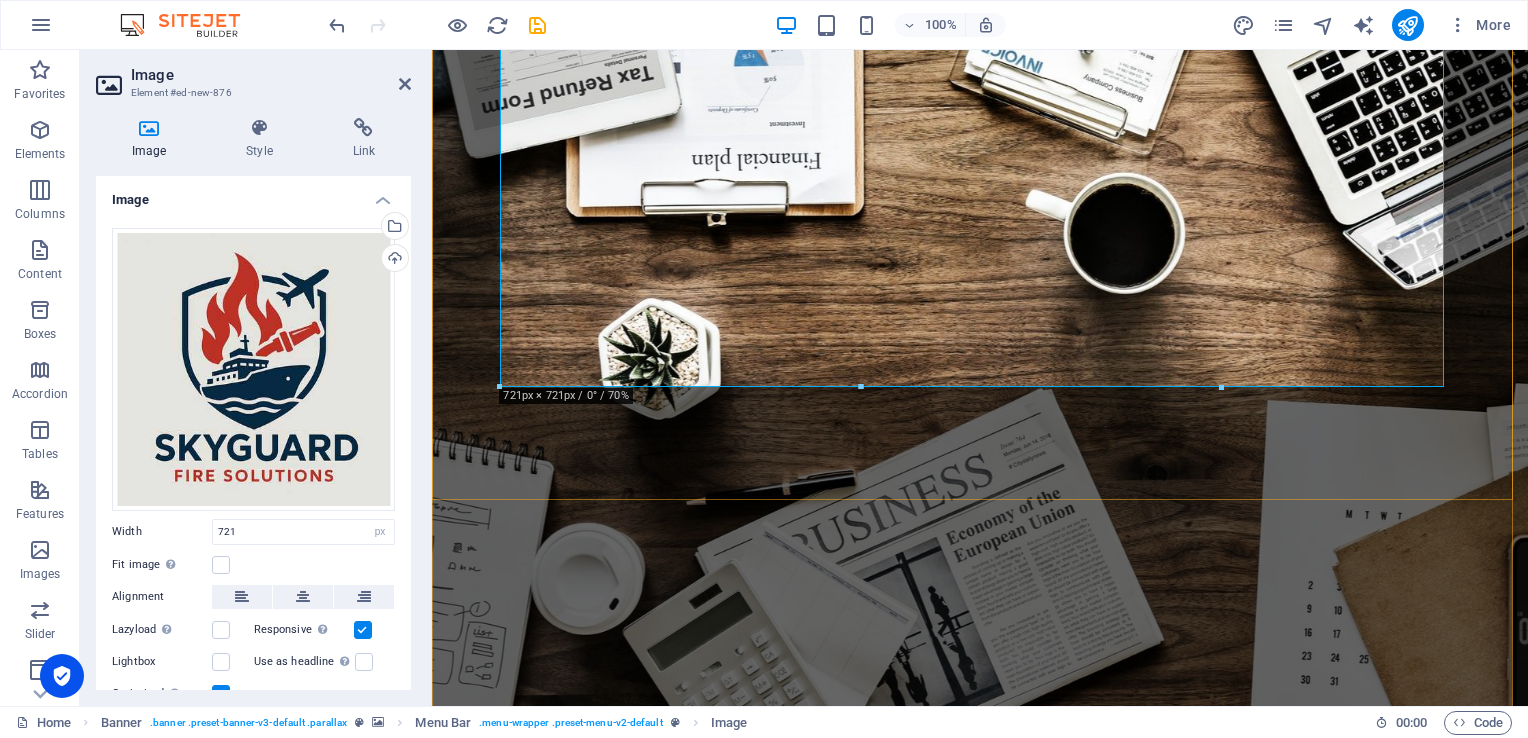 scroll, scrollTop: 400, scrollLeft: 0, axis: vertical 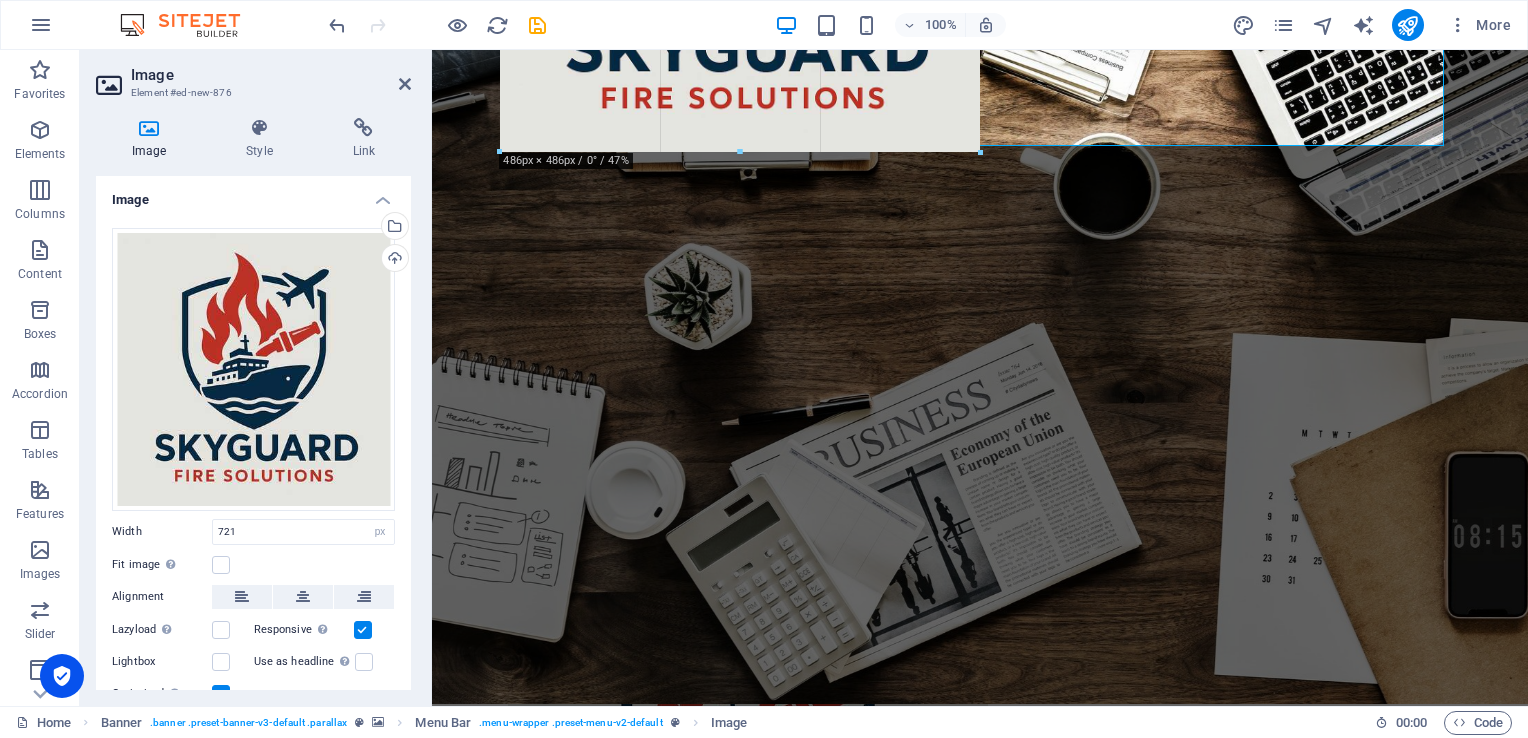 drag, startPoint x: 1222, startPoint y: 387, endPoint x: 732, endPoint y: 146, distance: 546.0595 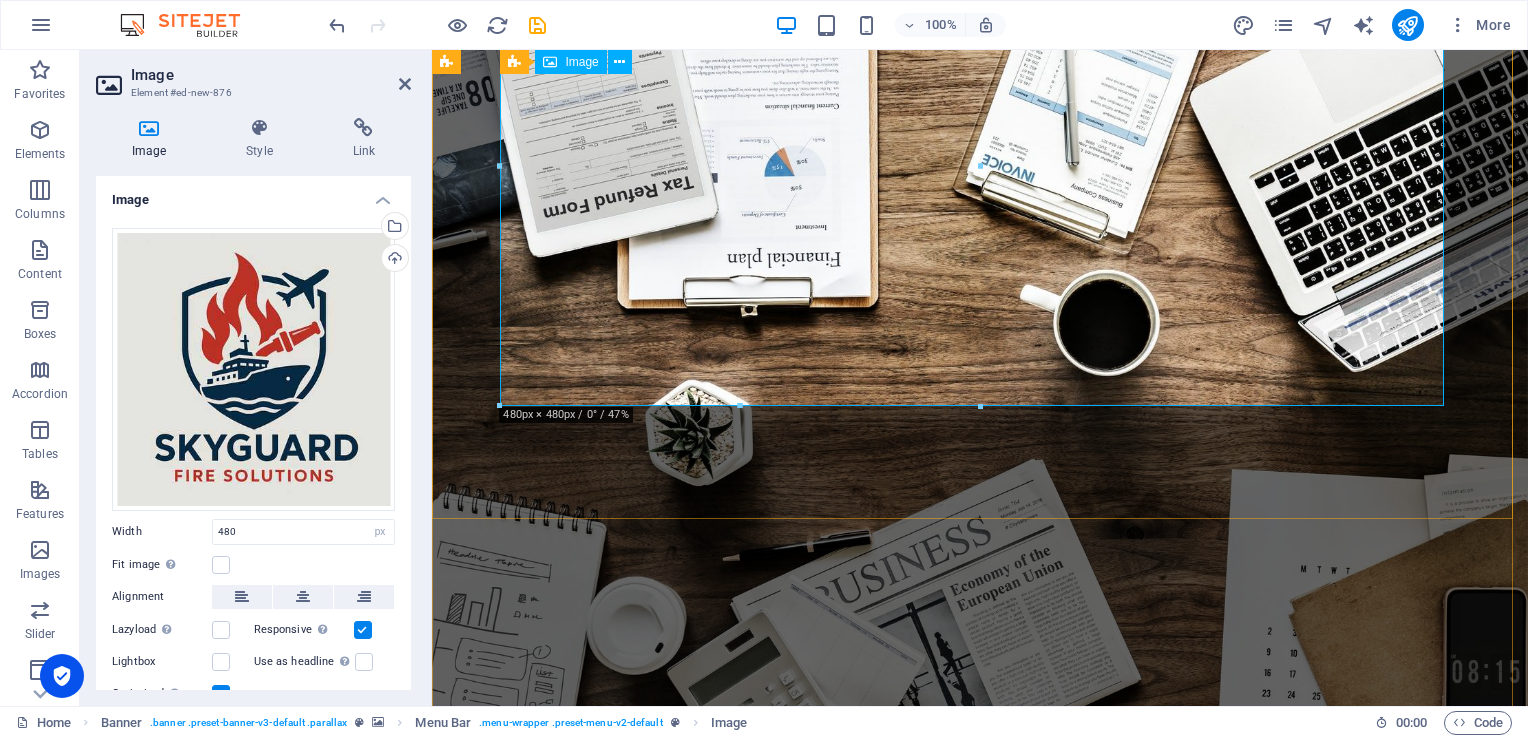 scroll, scrollTop: 100, scrollLeft: 0, axis: vertical 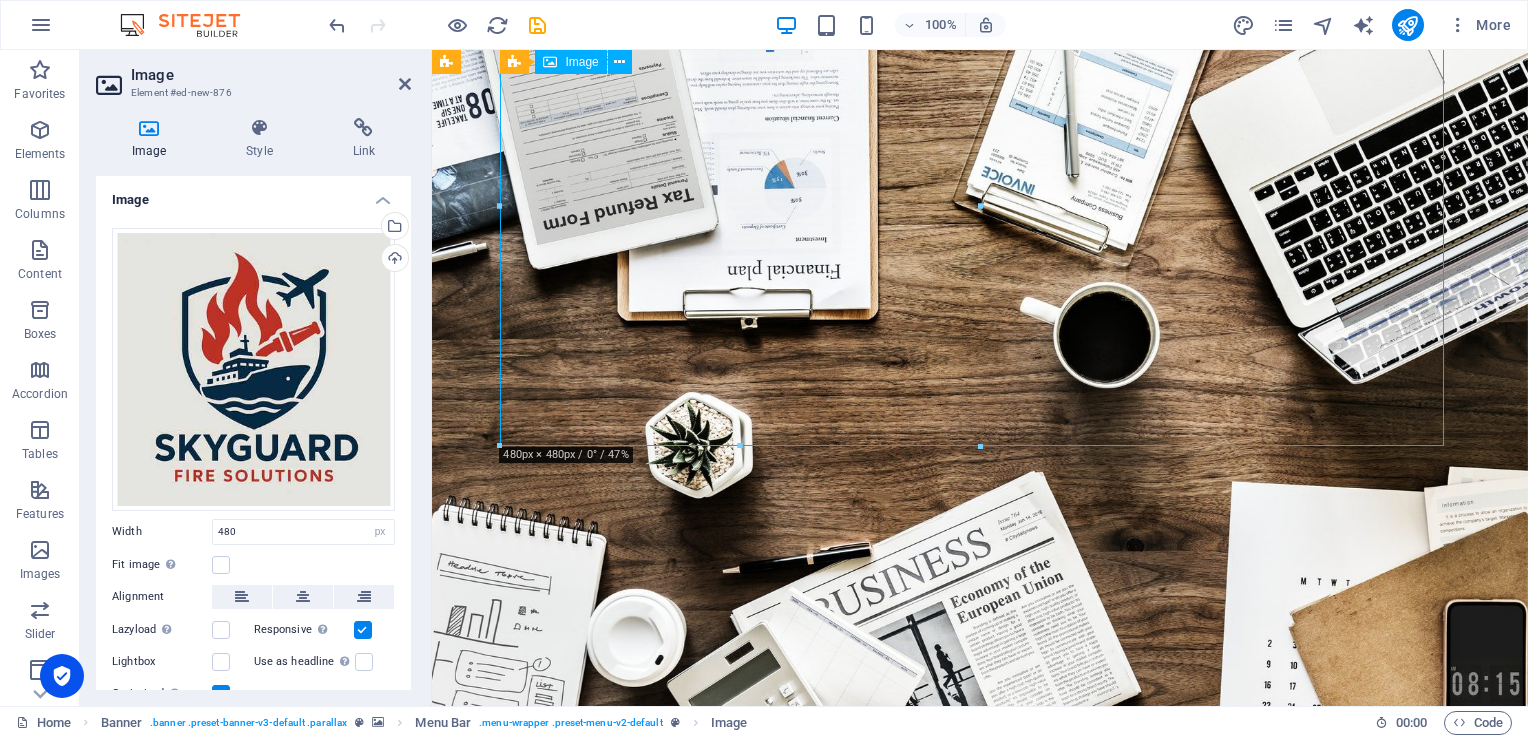 drag, startPoint x: 988, startPoint y: 202, endPoint x: 1088, endPoint y: 189, distance: 100.84146 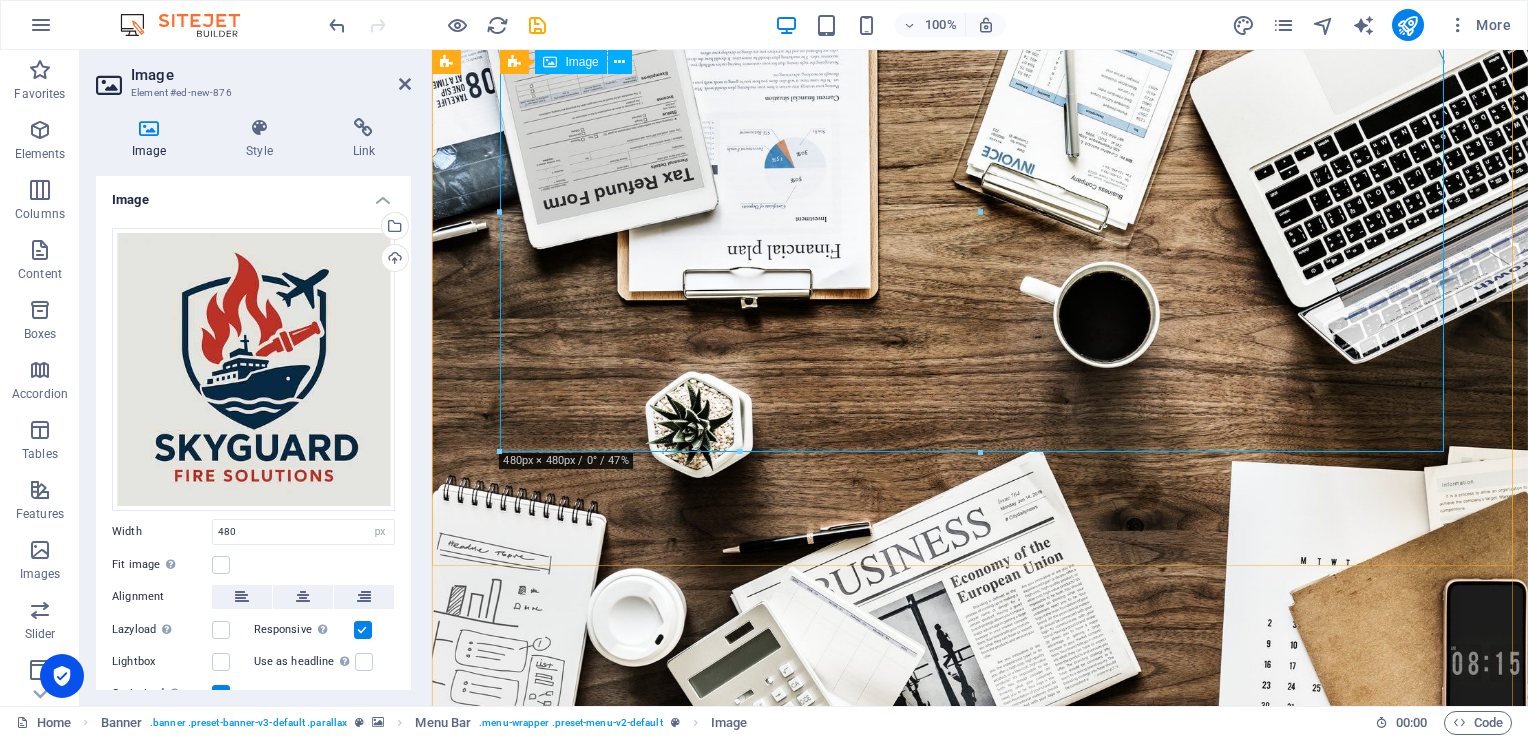 scroll, scrollTop: 0, scrollLeft: 0, axis: both 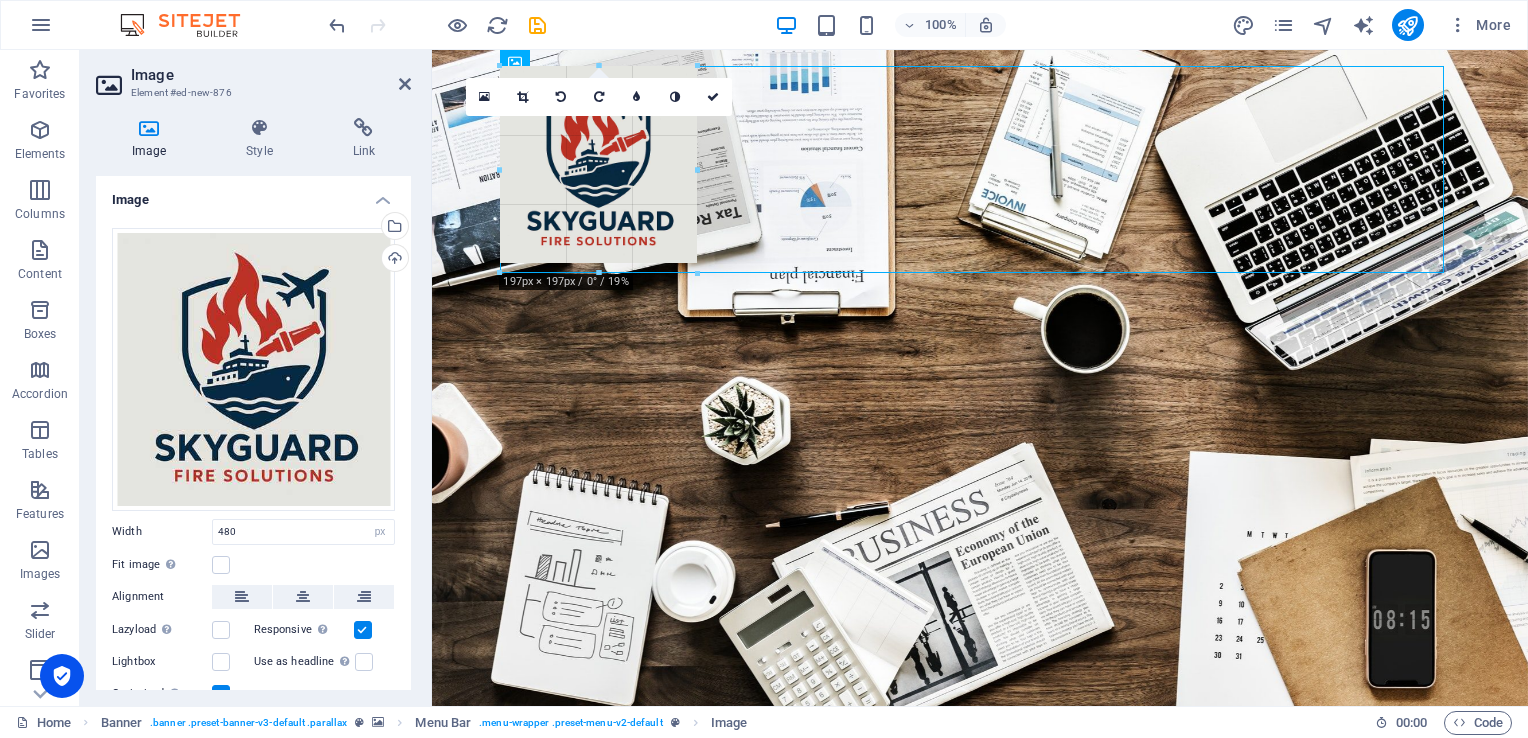 drag, startPoint x: 977, startPoint y: 303, endPoint x: 704, endPoint y: 239, distance: 280.4015 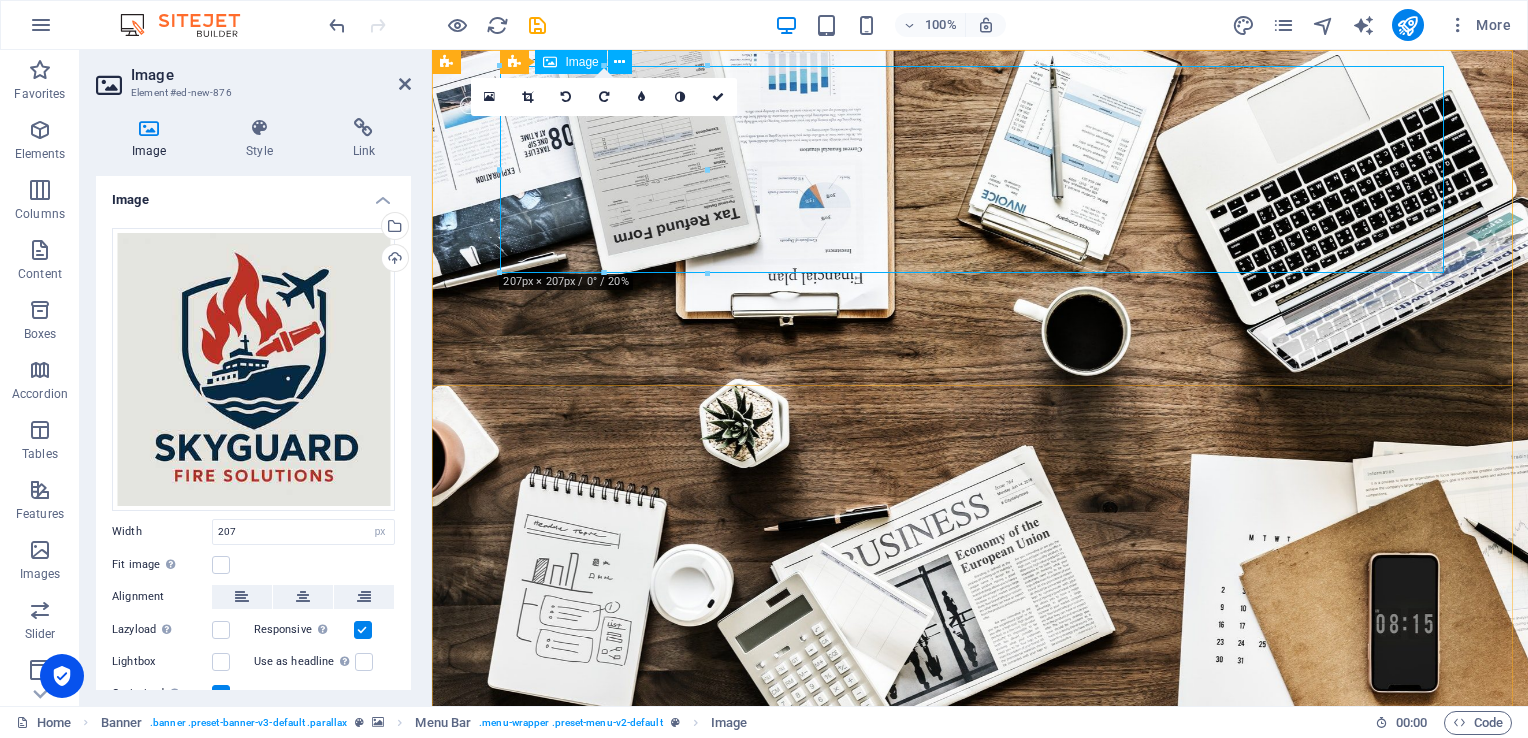 click at bounding box center [980, 883] 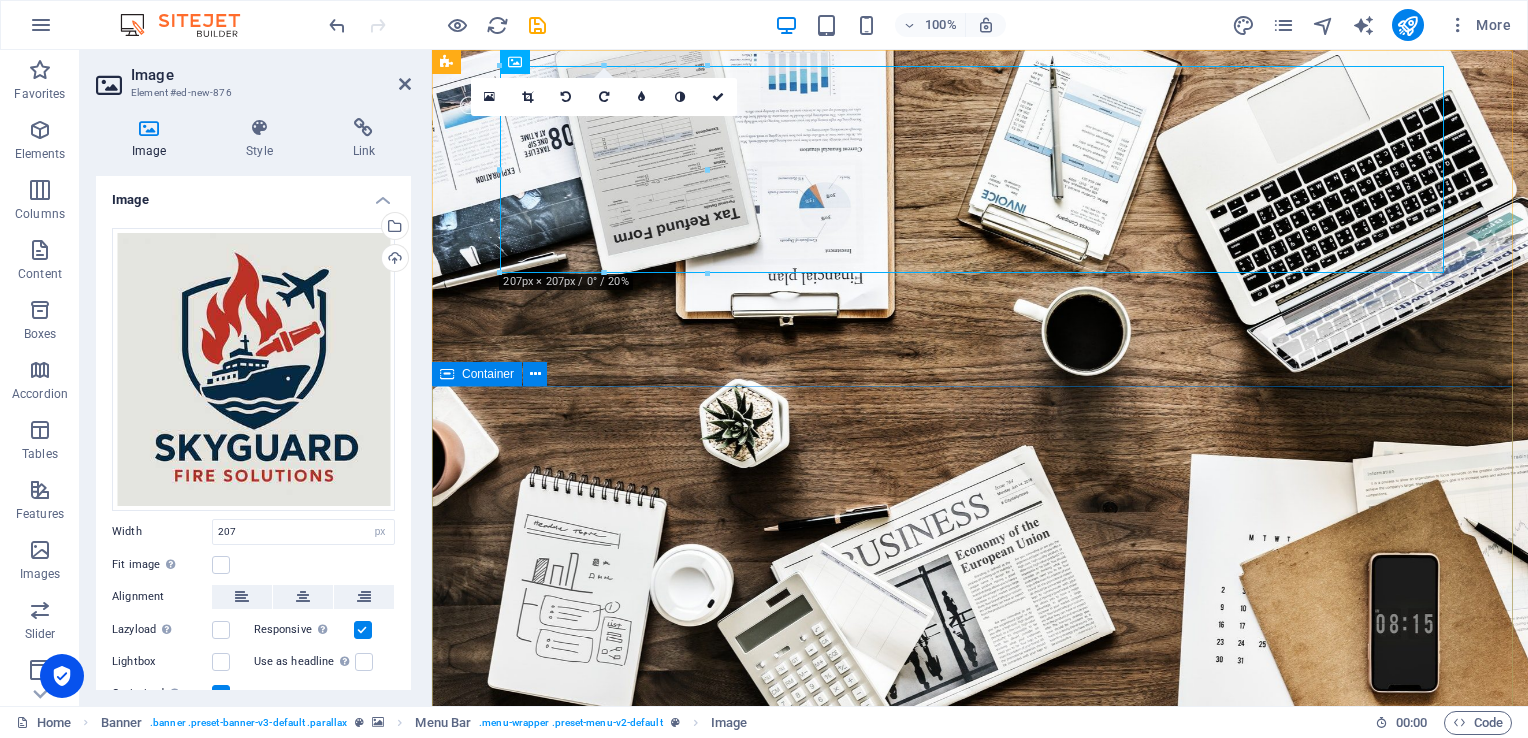 click on "your safty on board is our main focus  Learn more" at bounding box center [980, 1277] 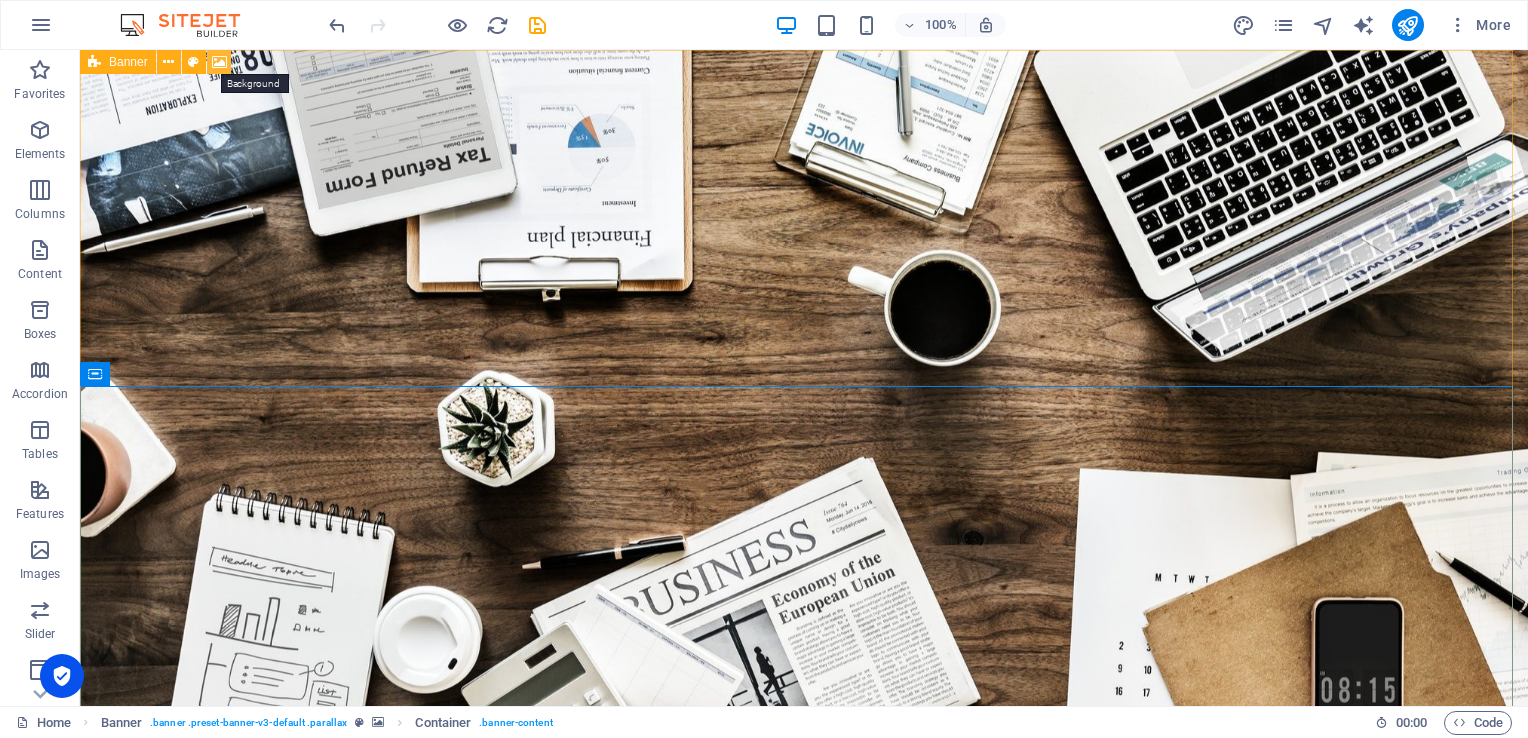 click at bounding box center (219, 62) 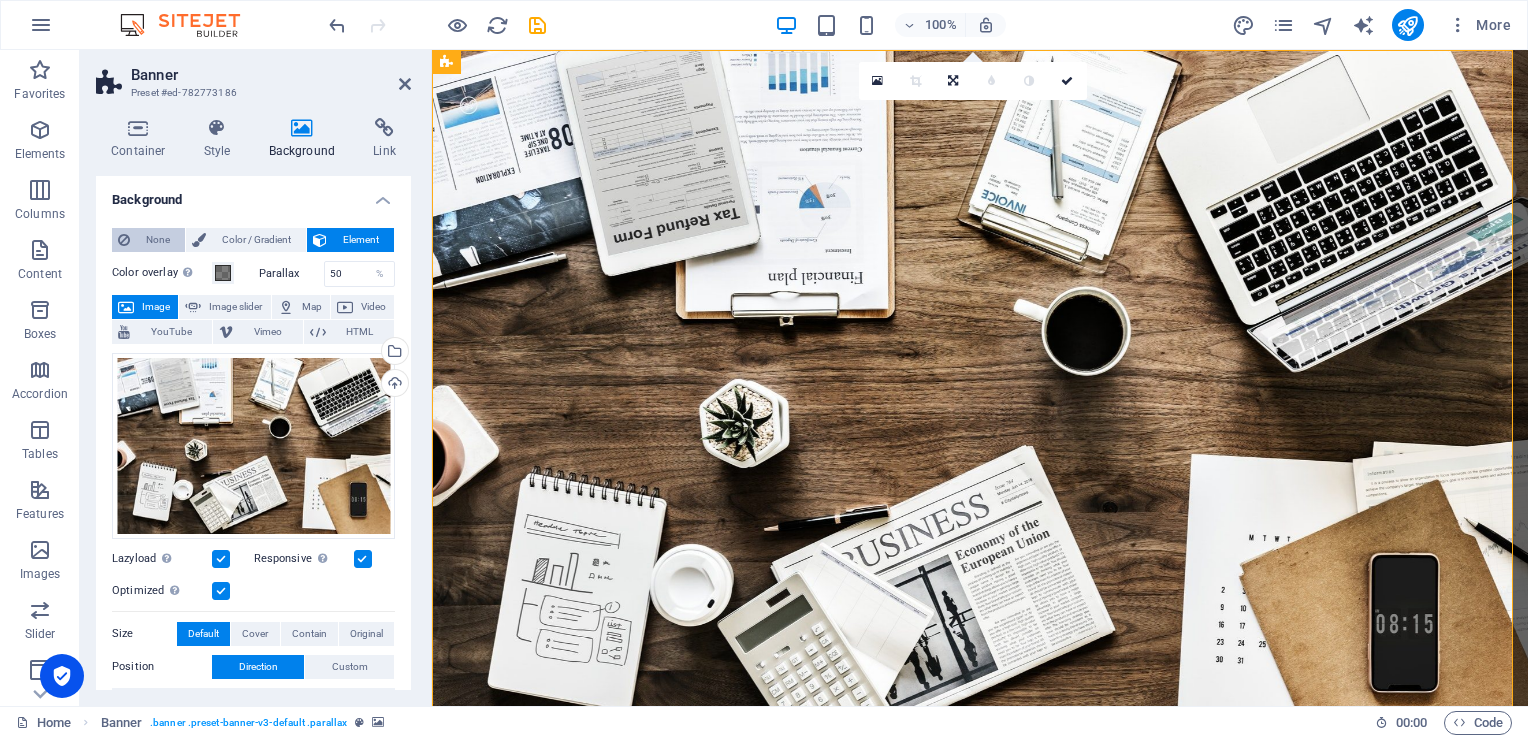 click on "None" at bounding box center (157, 240) 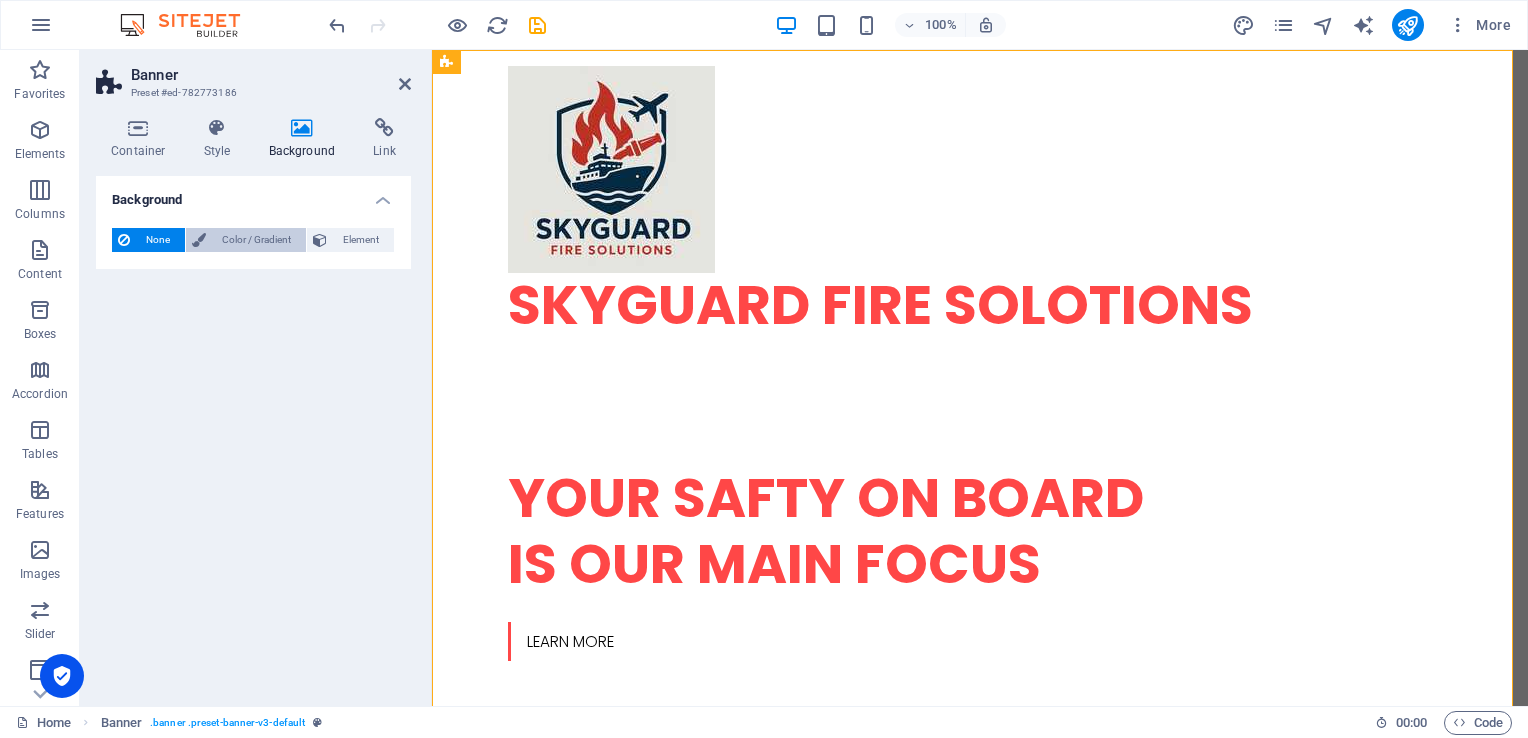 click on "Color / Gradient" at bounding box center [256, 240] 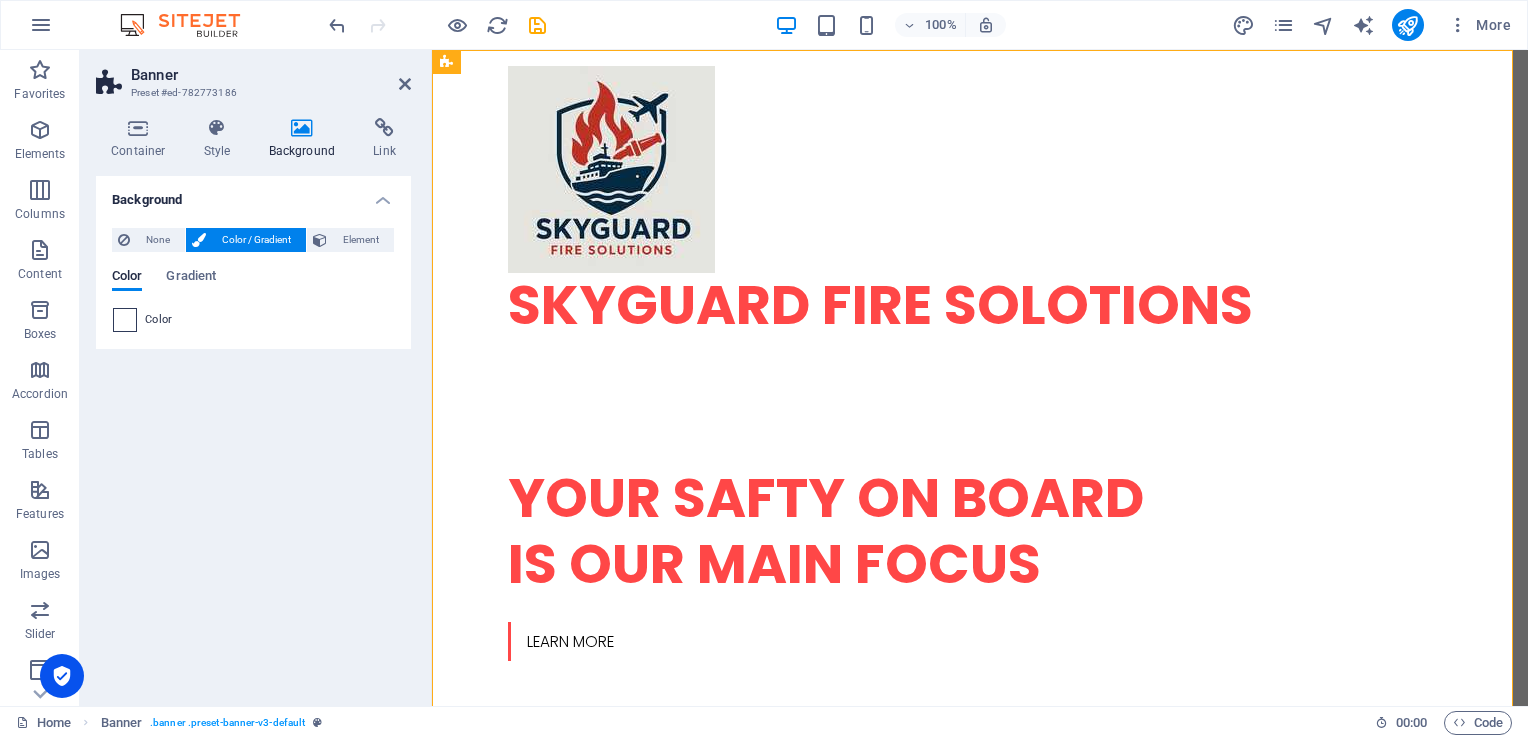 click at bounding box center (125, 320) 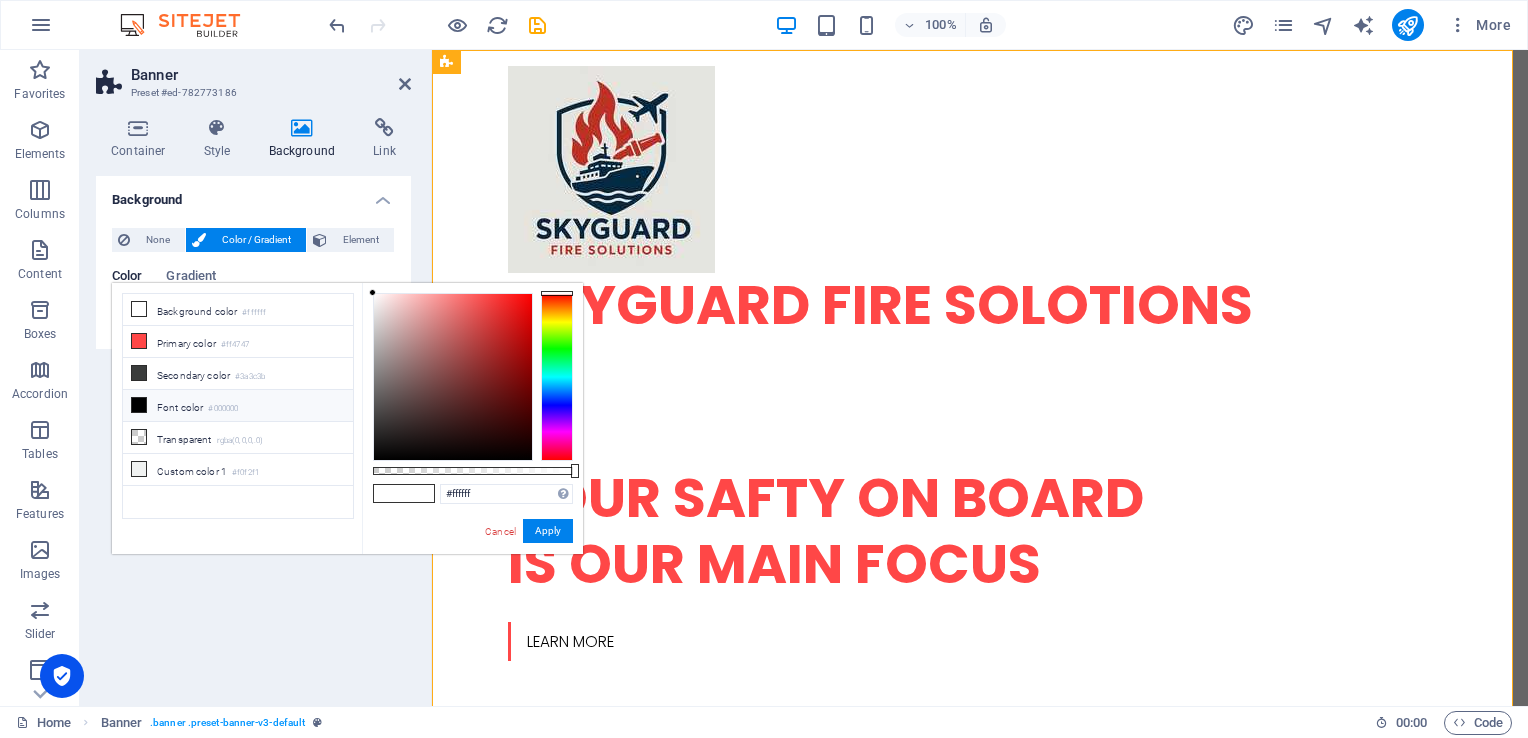 click on "Font color
#000000" at bounding box center [238, 406] 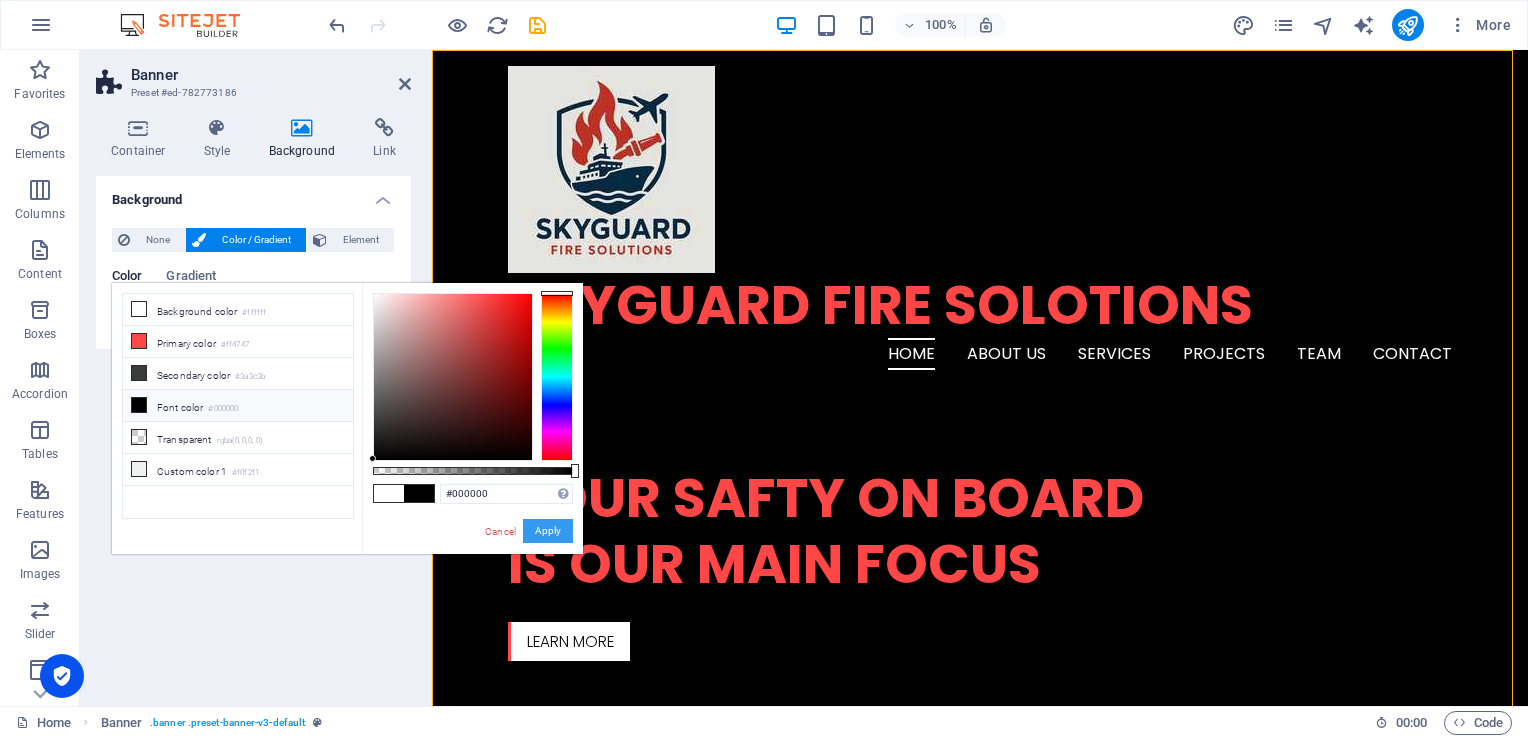 click on "Apply" at bounding box center (548, 531) 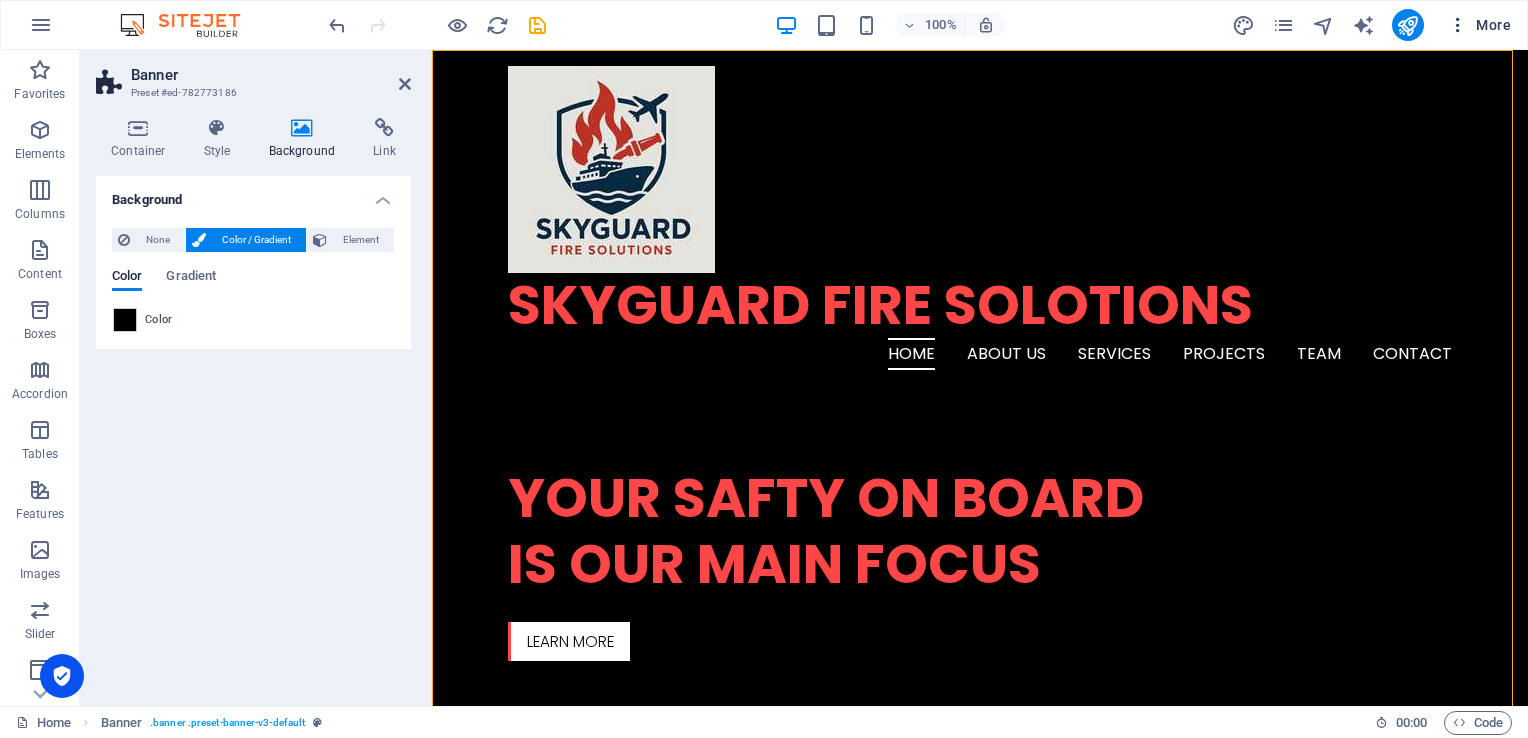 click at bounding box center [1458, 25] 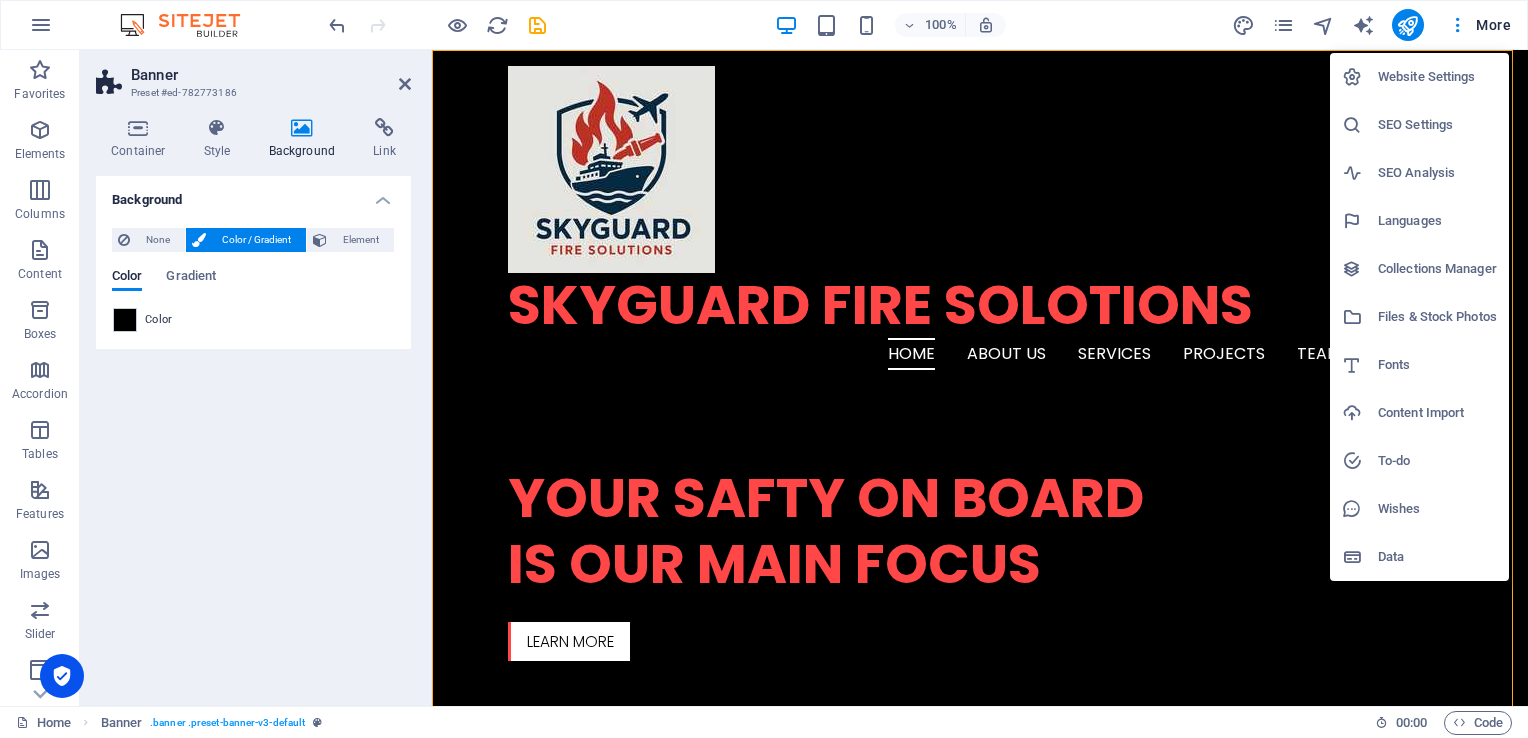 click at bounding box center [764, 369] 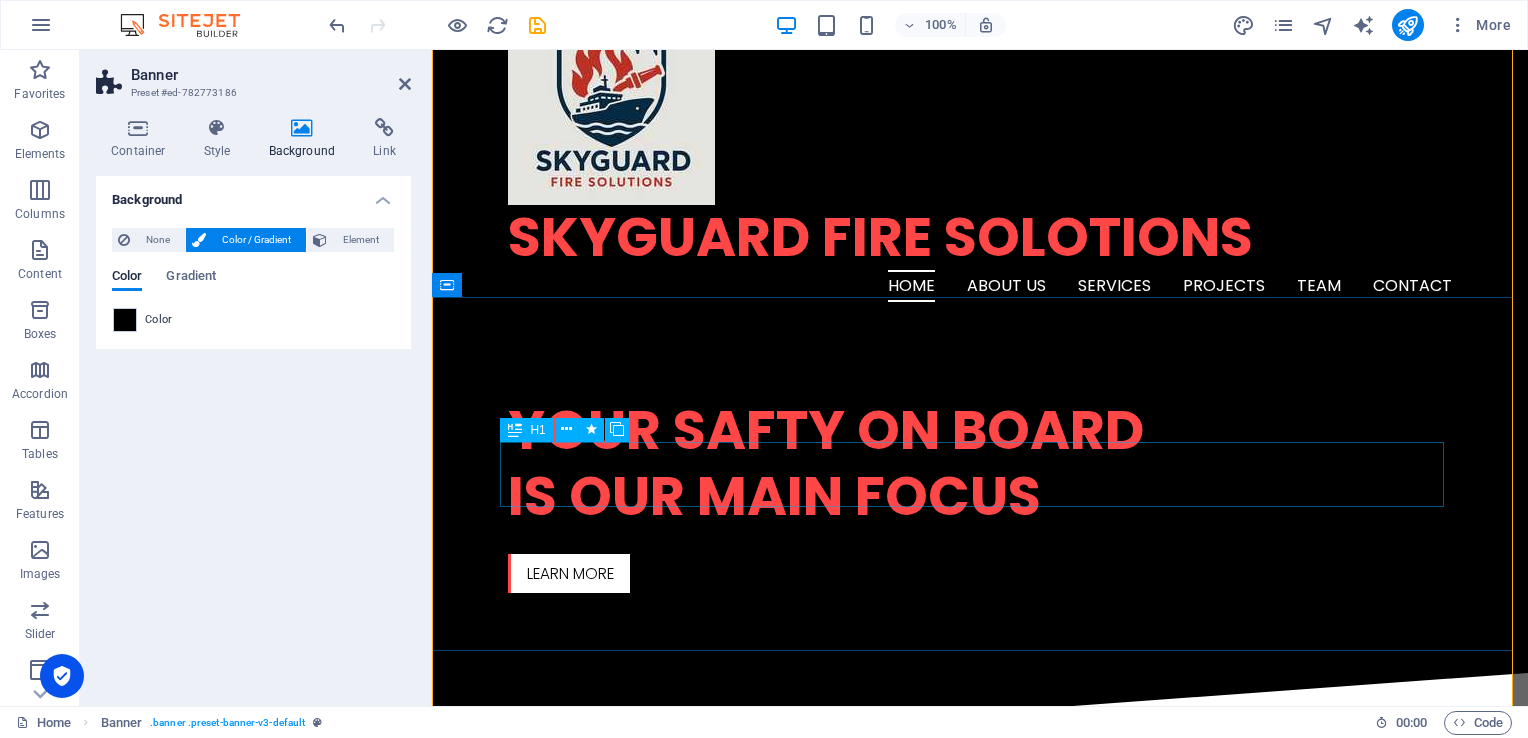 scroll, scrollTop: 100, scrollLeft: 0, axis: vertical 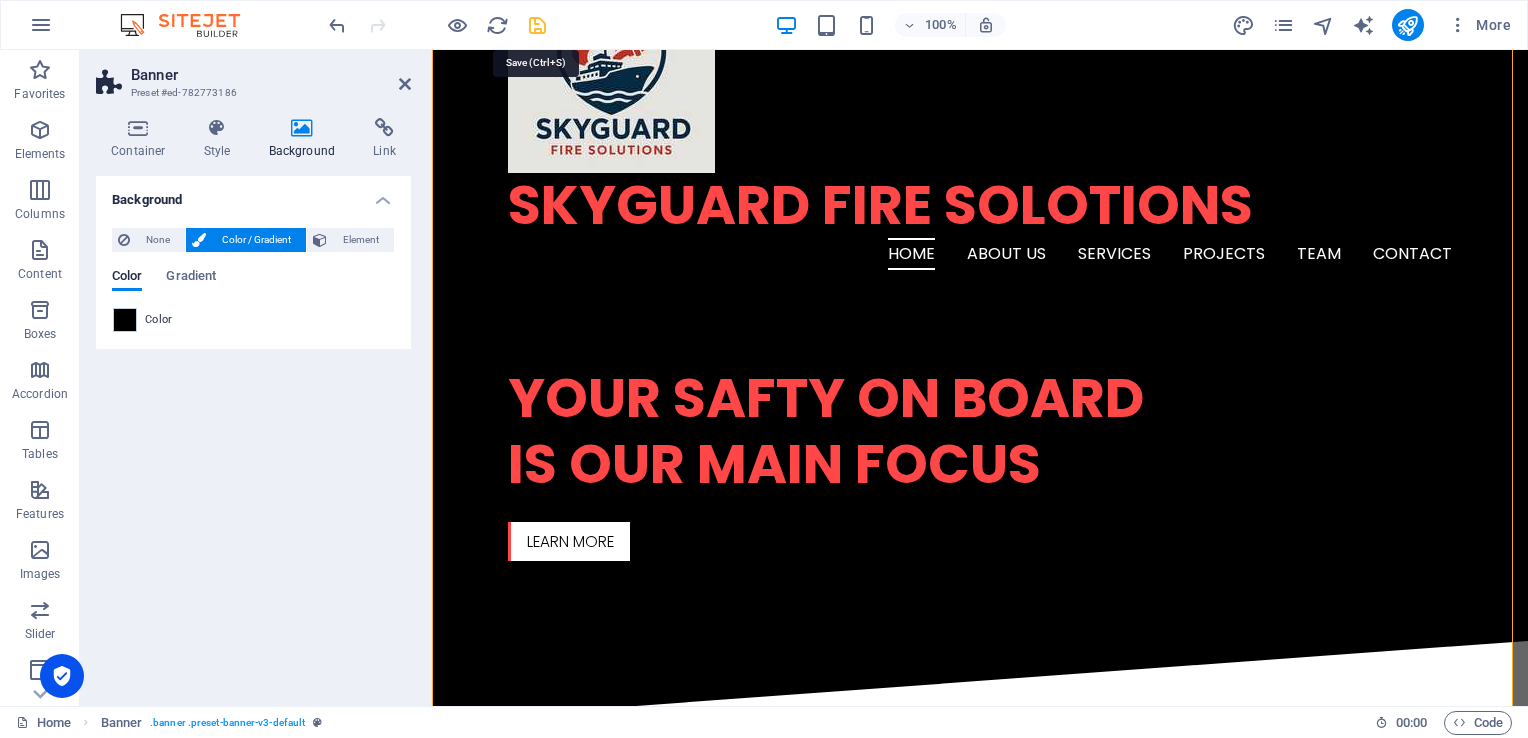 click at bounding box center [537, 25] 